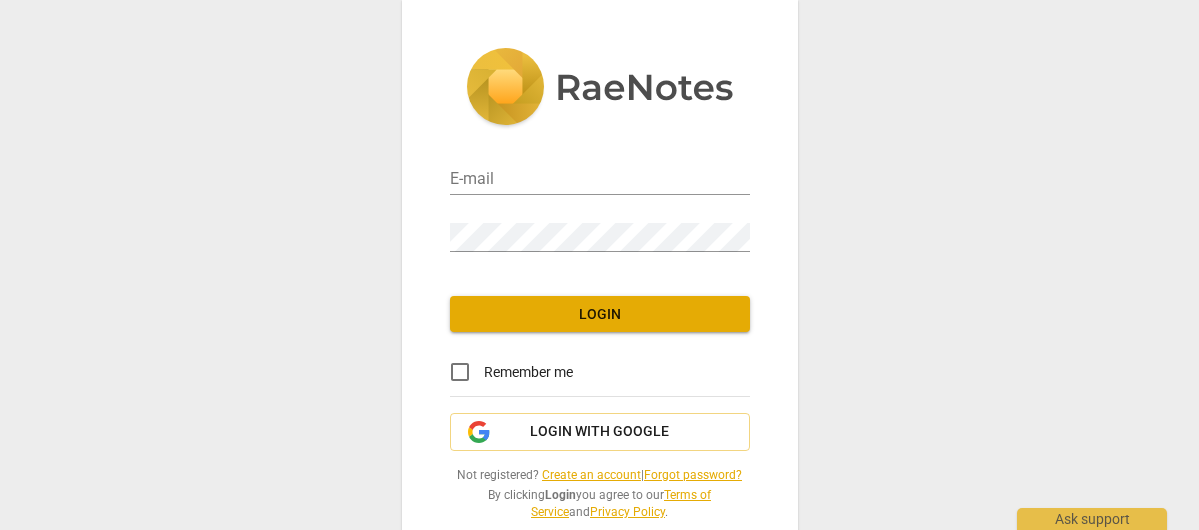 scroll, scrollTop: 0, scrollLeft: 0, axis: both 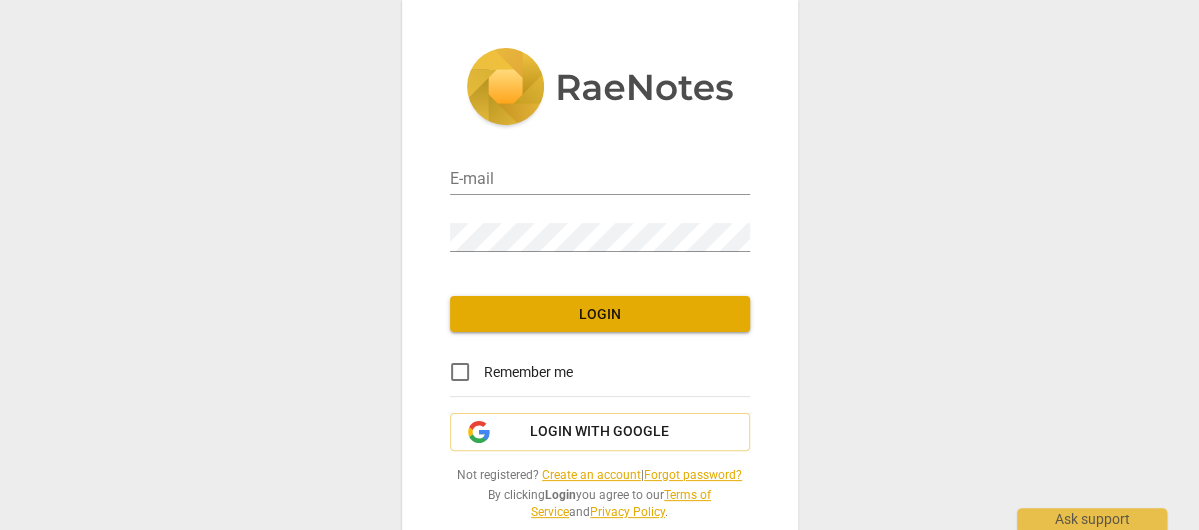 type on "[EMAIL_ADDRESS][DOMAIN_NAME]" 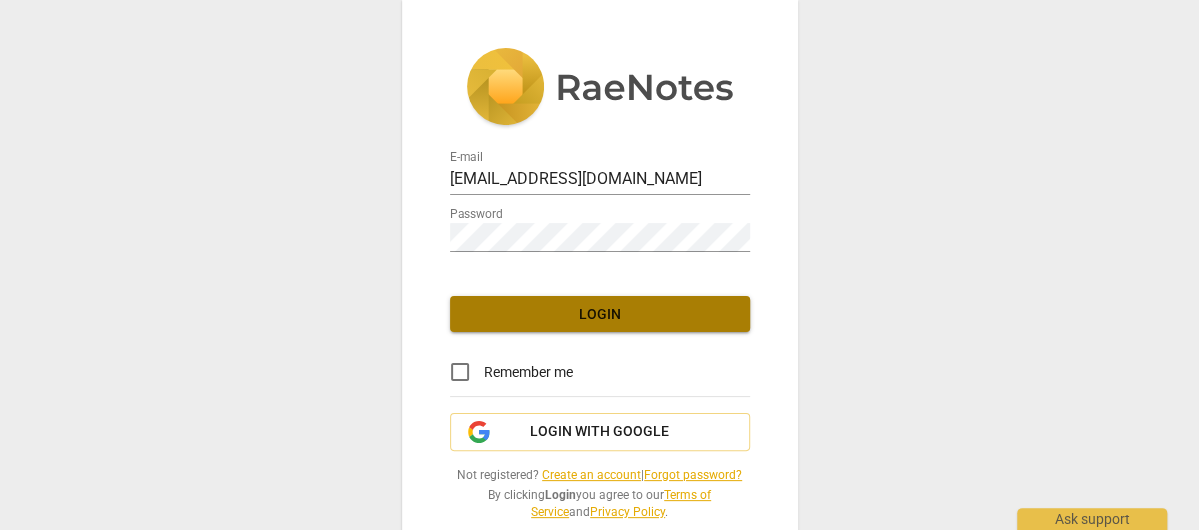 click on "Login" at bounding box center (600, 315) 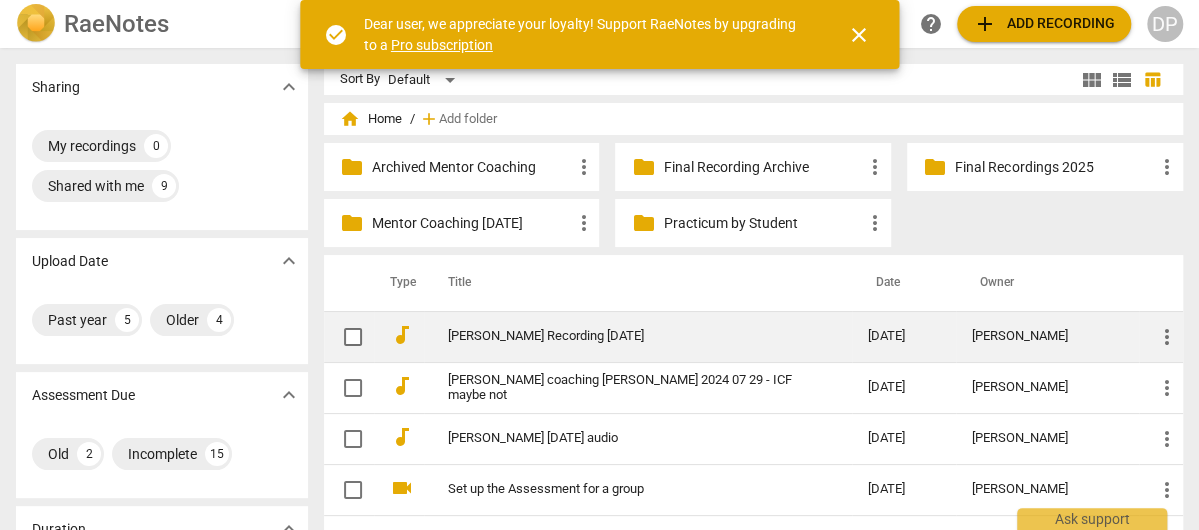 click on "[PERSON_NAME] Recording [DATE]" at bounding box center (622, 336) 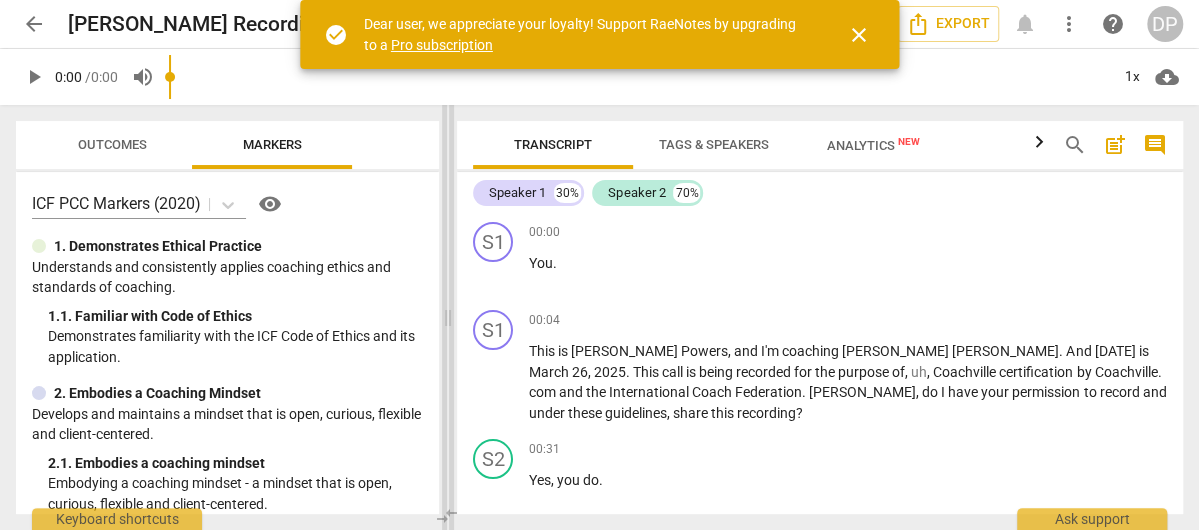 drag, startPoint x: 600, startPoint y: 315, endPoint x: 443, endPoint y: 329, distance: 157.62297 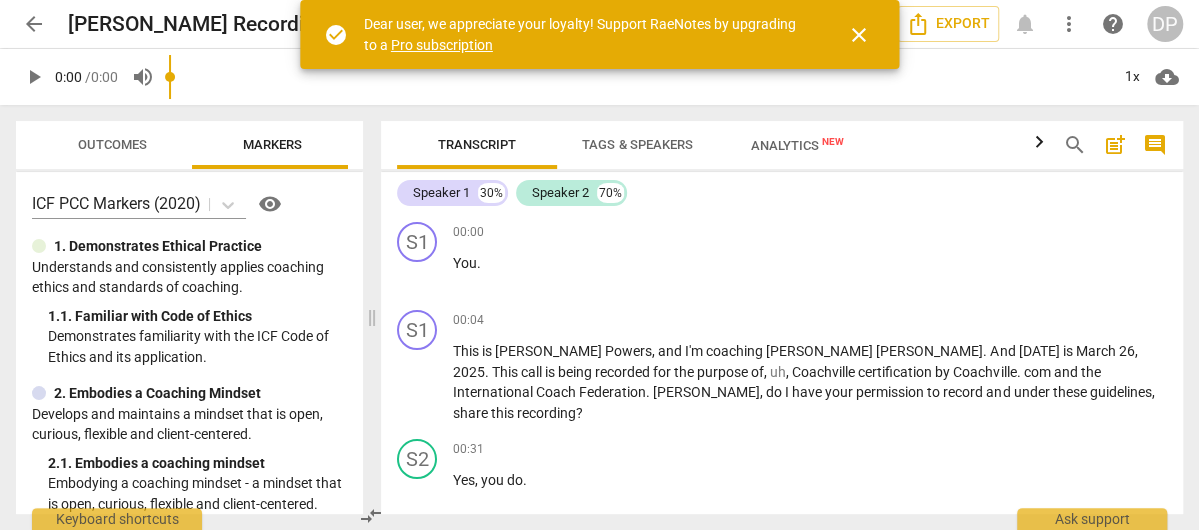 drag, startPoint x: 444, startPoint y: 315, endPoint x: 760, endPoint y: 203, distance: 335.26108 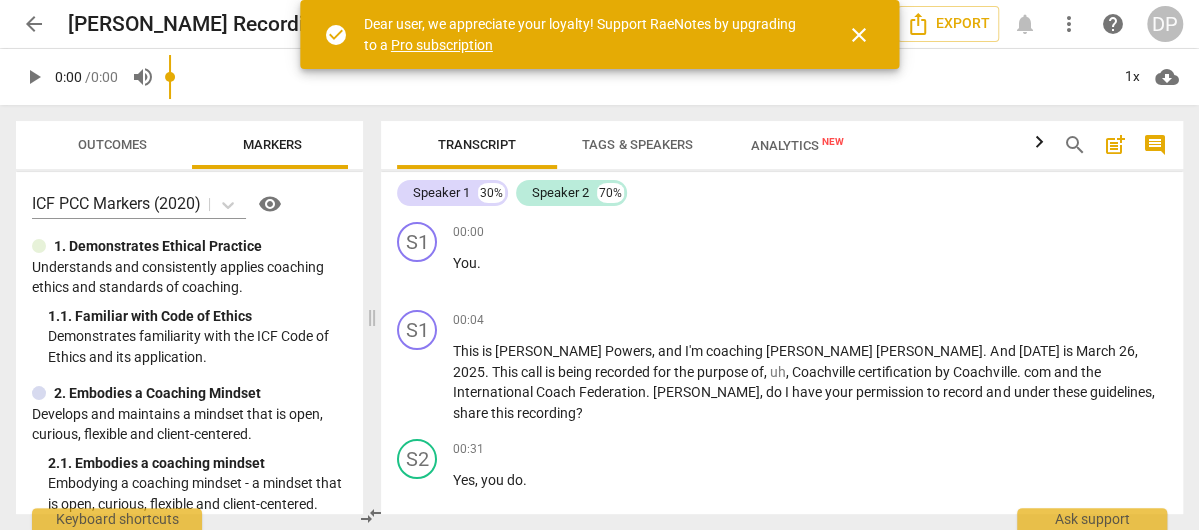 click at bounding box center (372, 317) 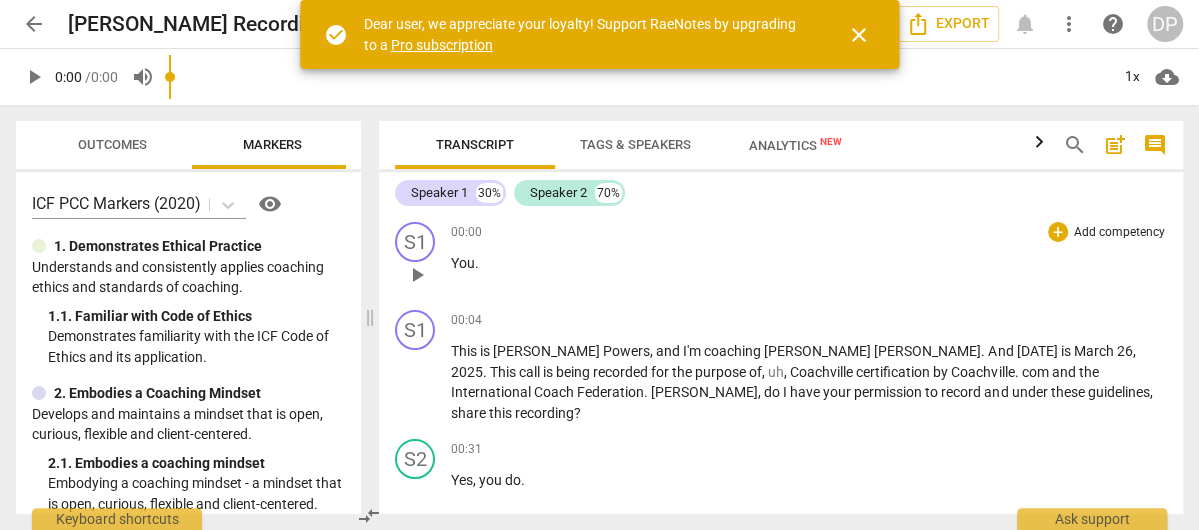 click on "close" at bounding box center (859, 35) 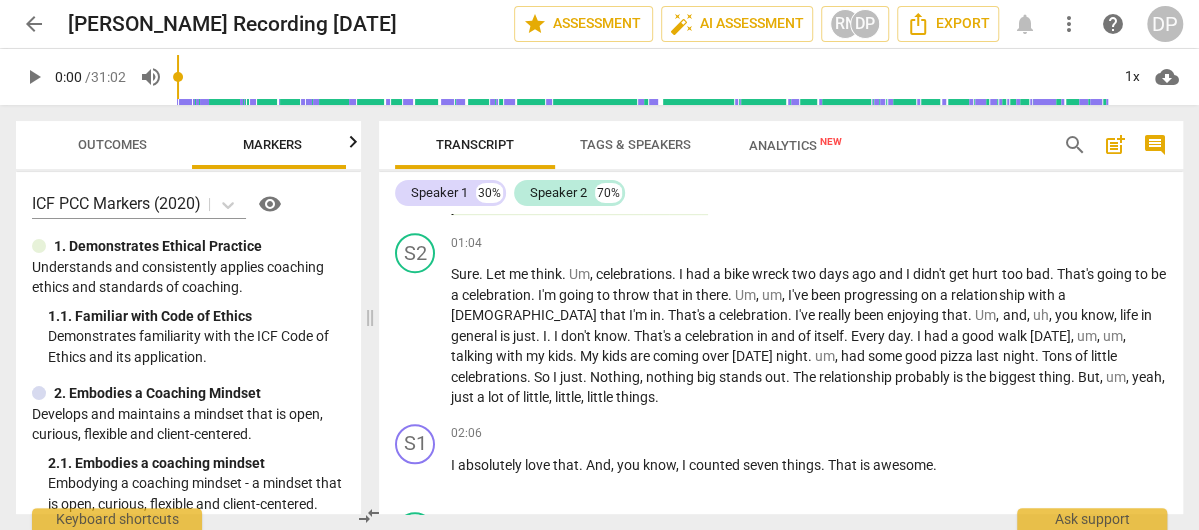 scroll, scrollTop: 735, scrollLeft: 0, axis: vertical 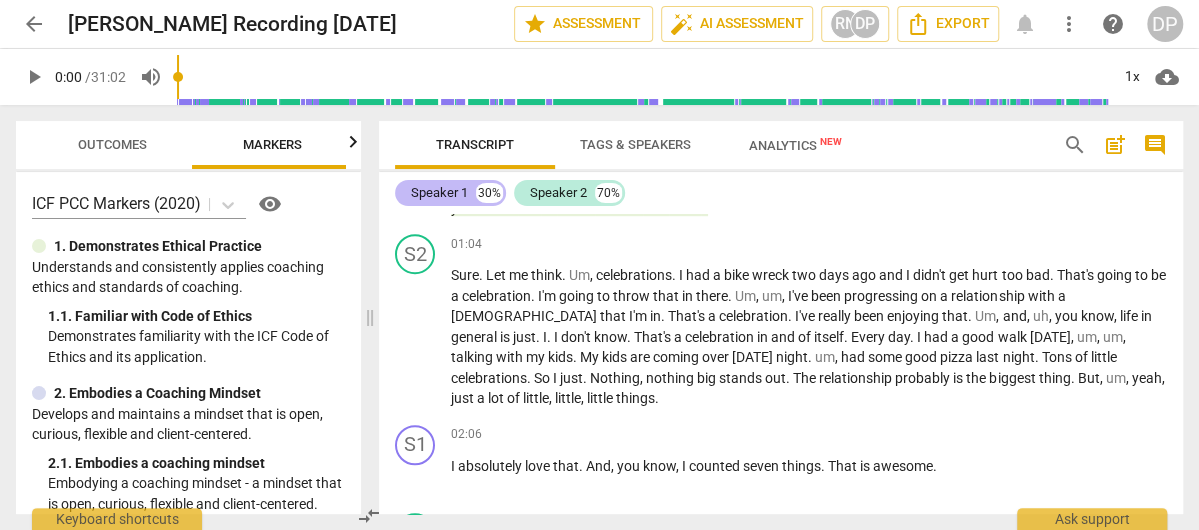 click on "Speaker 1" at bounding box center [439, 193] 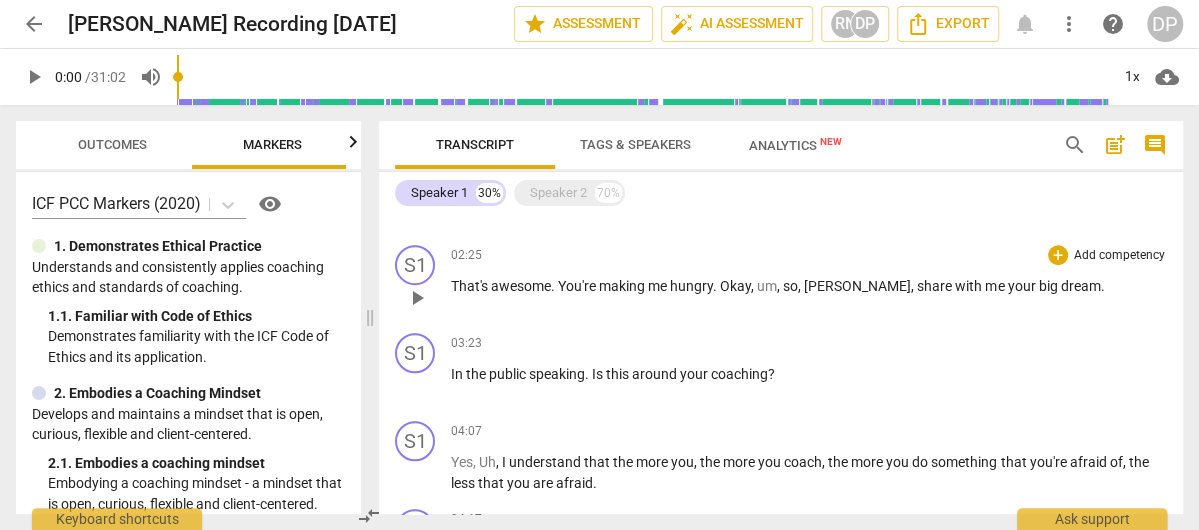 scroll, scrollTop: 725, scrollLeft: 0, axis: vertical 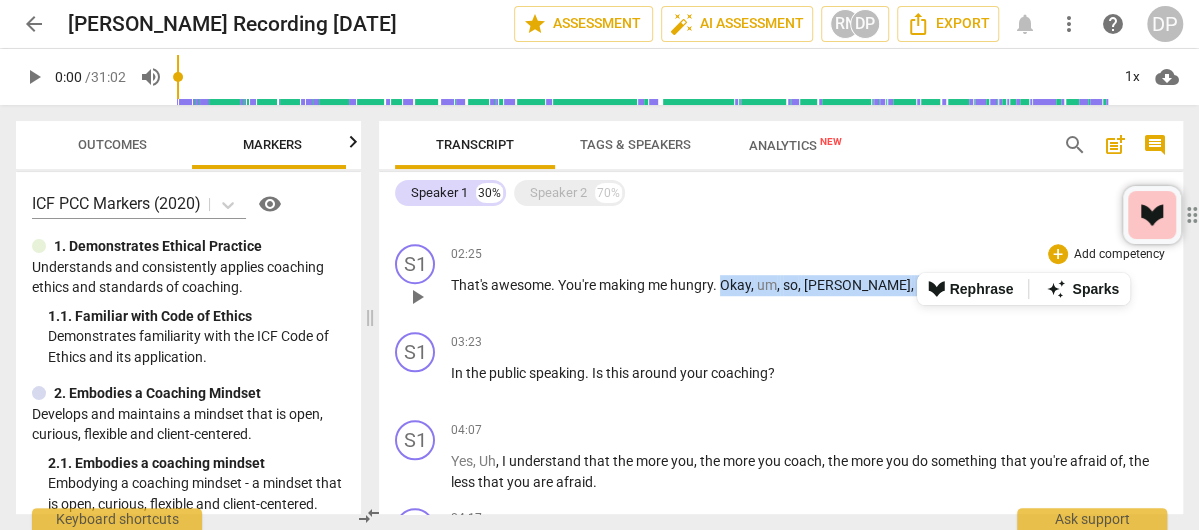 drag, startPoint x: 722, startPoint y: 261, endPoint x: 1049, endPoint y: 265, distance: 327.02448 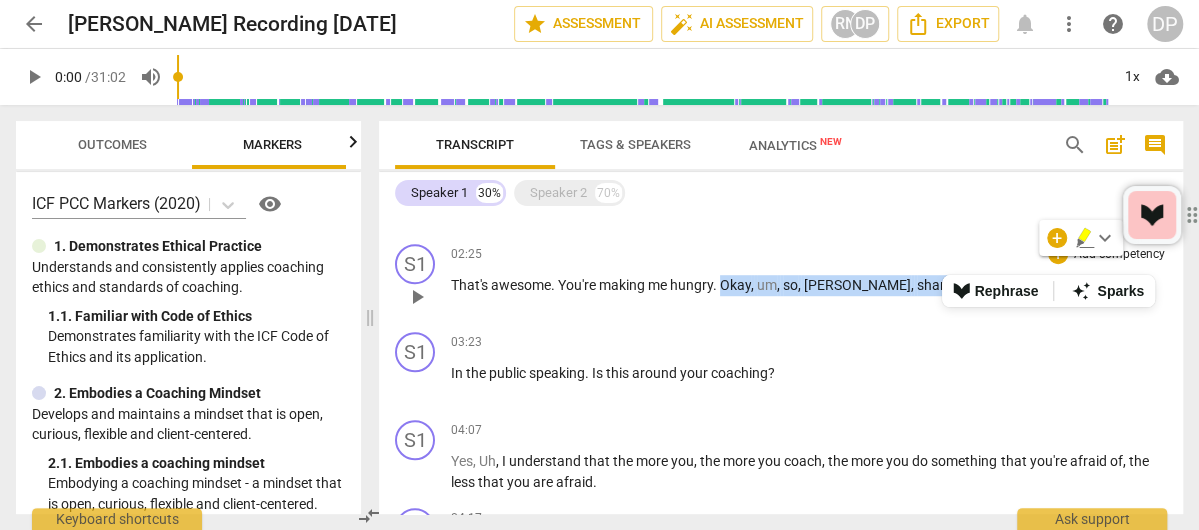 drag, startPoint x: 992, startPoint y: 265, endPoint x: 1021, endPoint y: 259, distance: 29.614185 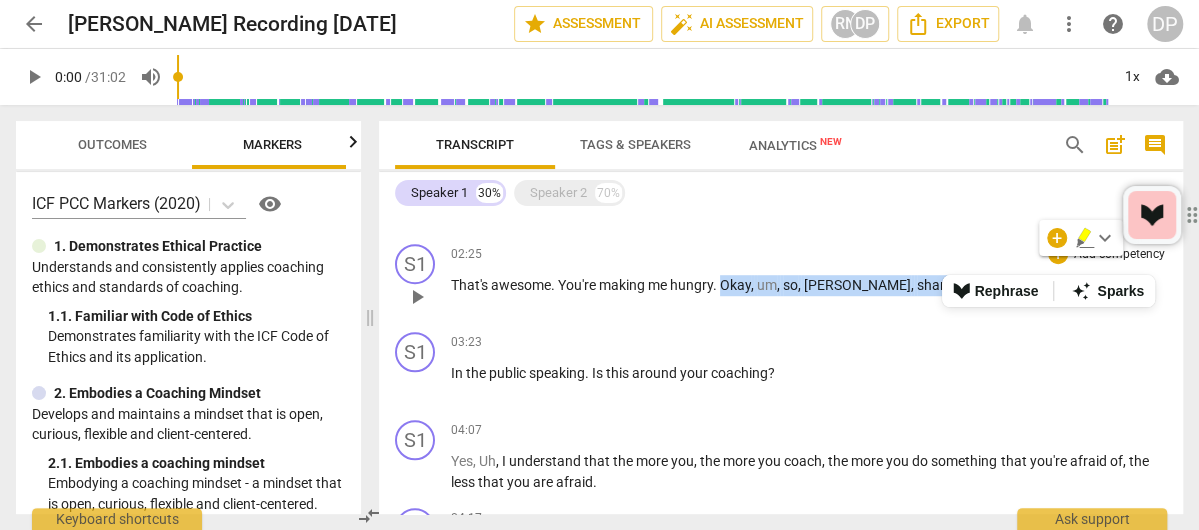 click on "dream" at bounding box center (1080, 285) 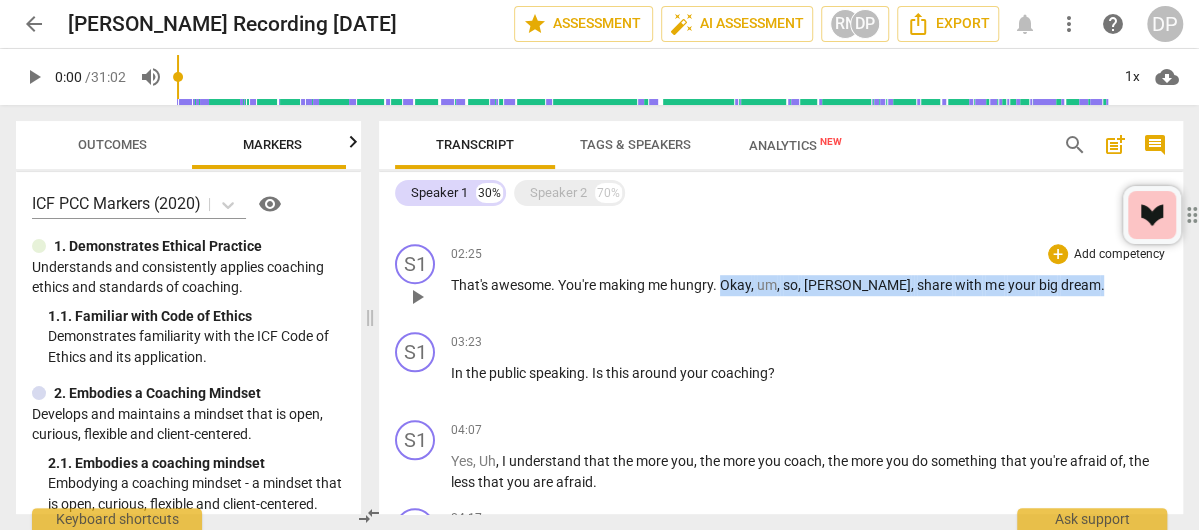 click on "Add competency" at bounding box center [1119, 255] 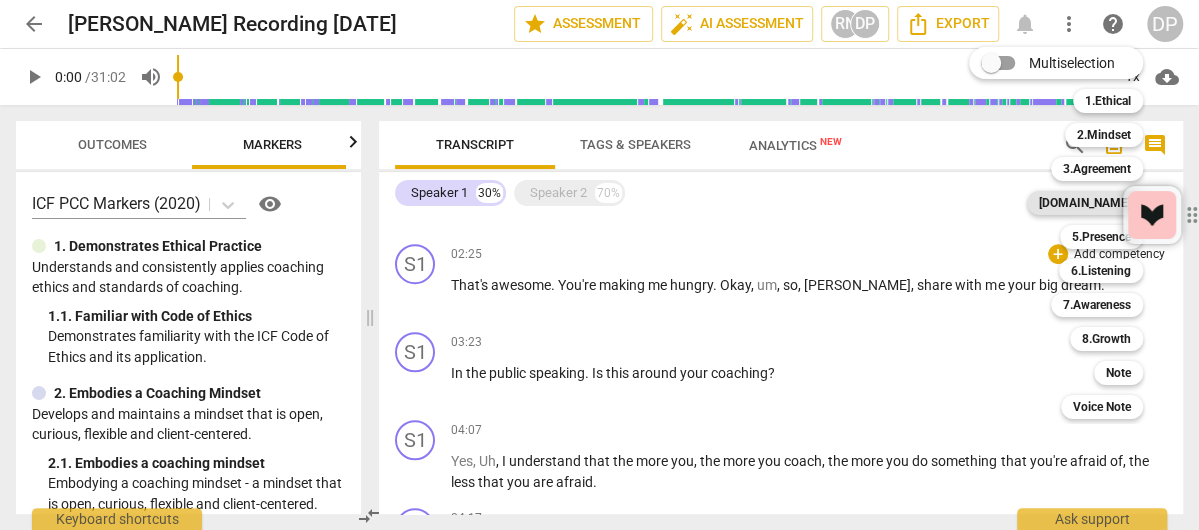 click on "[DOMAIN_NAME]" at bounding box center [1085, 203] 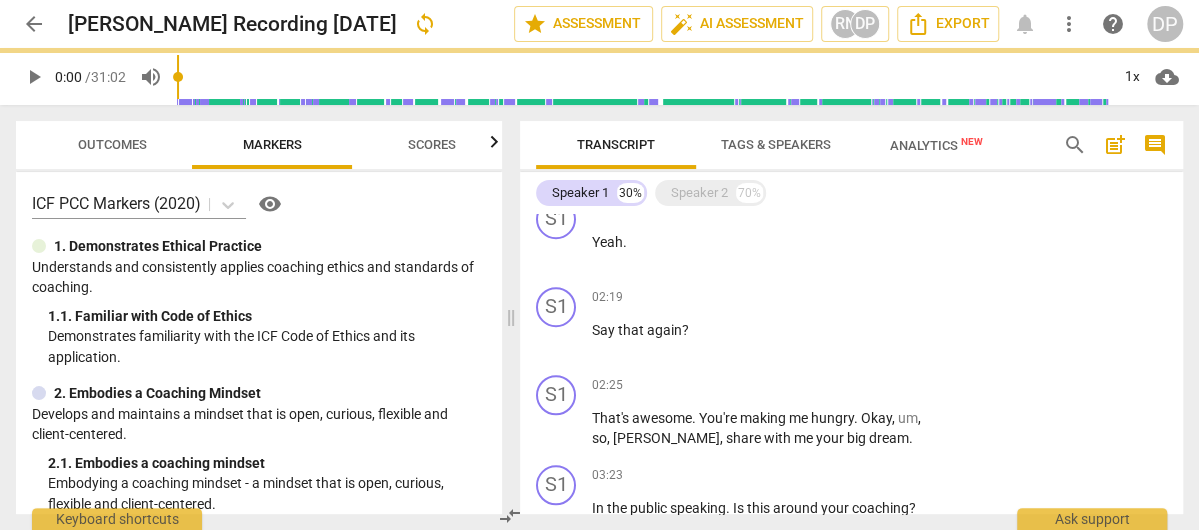 scroll, scrollTop: 854, scrollLeft: 0, axis: vertical 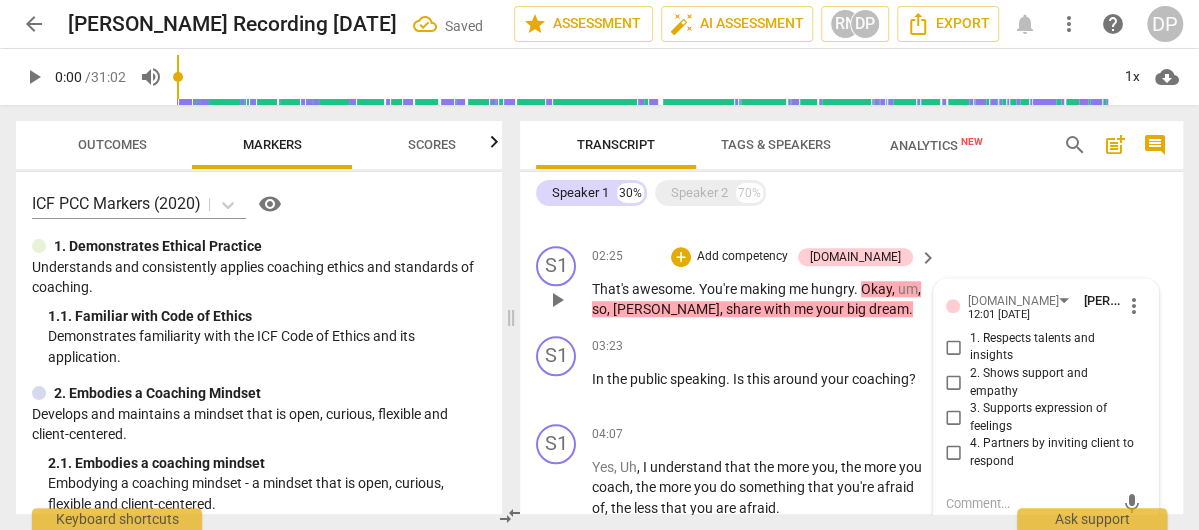 click on "2. Shows support and empathy" at bounding box center (954, 383) 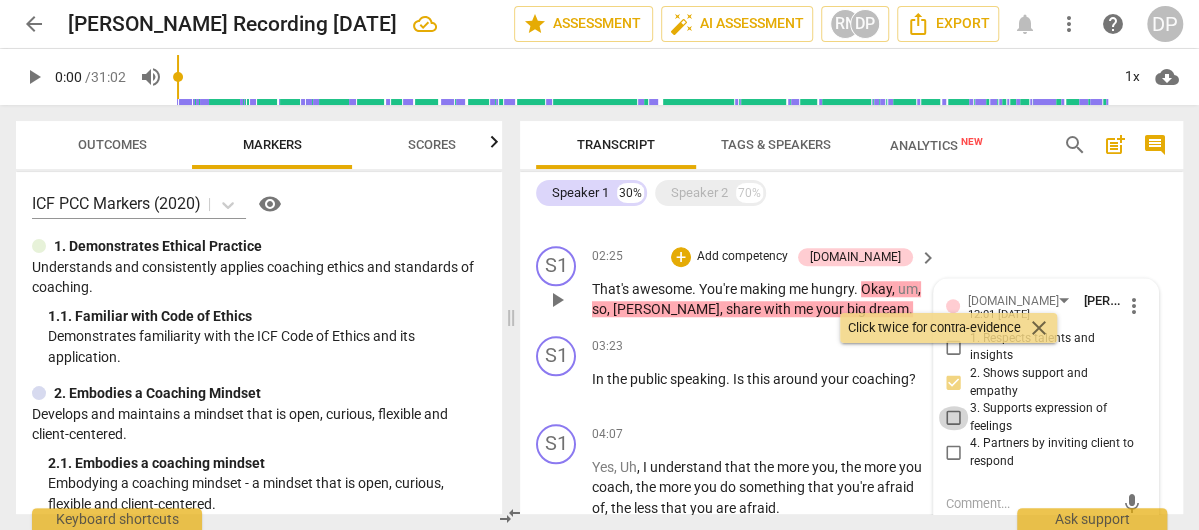 click on "3. Supports expression of feelings" at bounding box center (954, 418) 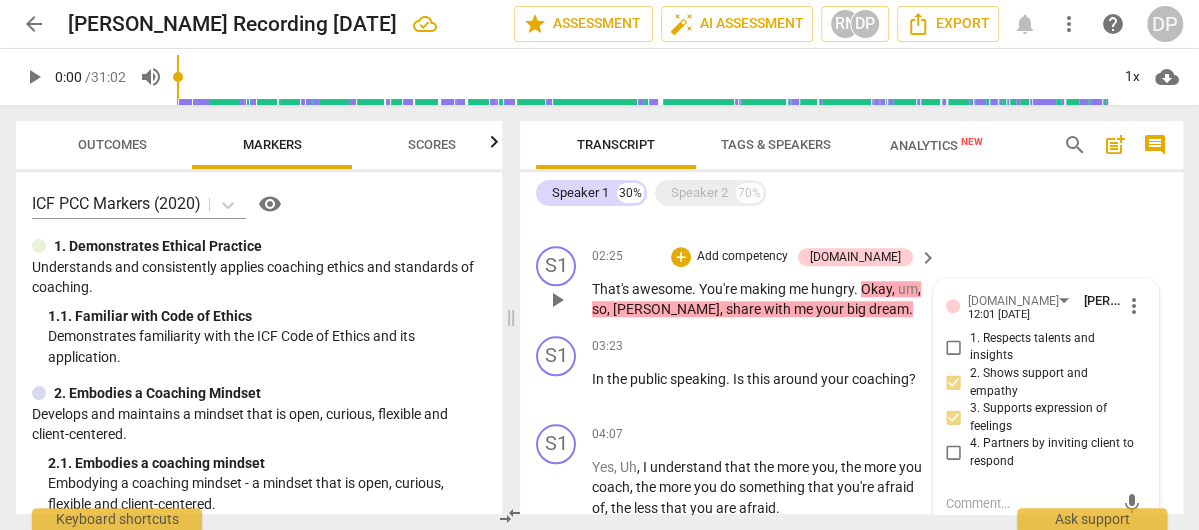 click on "1. Respects talents and insights" at bounding box center [954, 347] 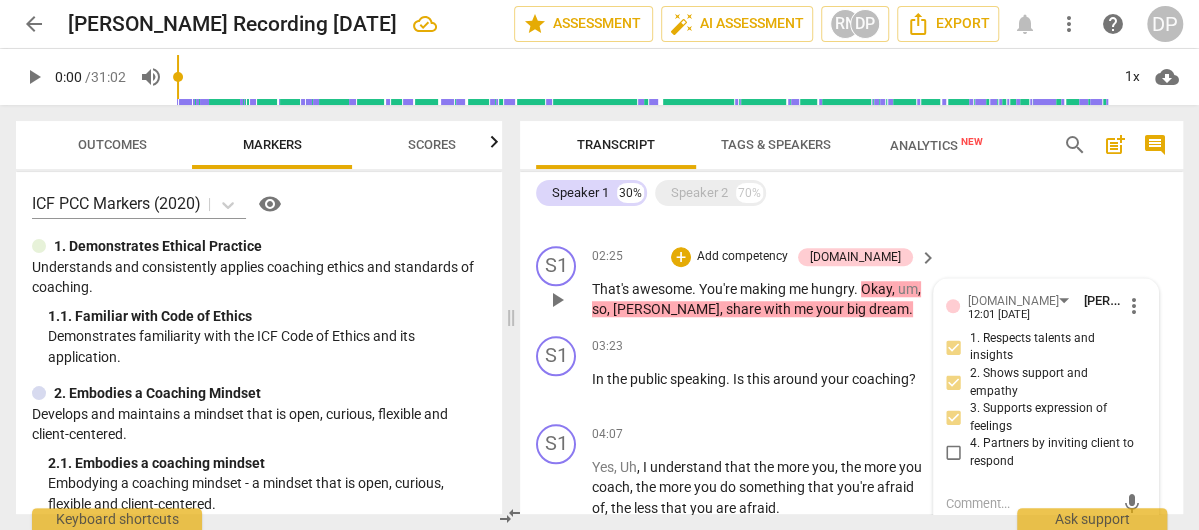 click on "S1 play_arrow pause 02:25 + Add competency [DOMAIN_NAME] keyboard_arrow_right That's   awesome .   You're   making   me   hungry .   Okay ,   um ,   so ,   [PERSON_NAME] ,   share   with   me   your   big   dream . [DOMAIN_NAME] [PERSON_NAME] PCC 12:01 [DATE] more_vert 1. Respects talents and insights 2. Shows support and empathy 3. Supports expression of feelings 4. Partners by inviting client to respond mic" at bounding box center (851, 283) 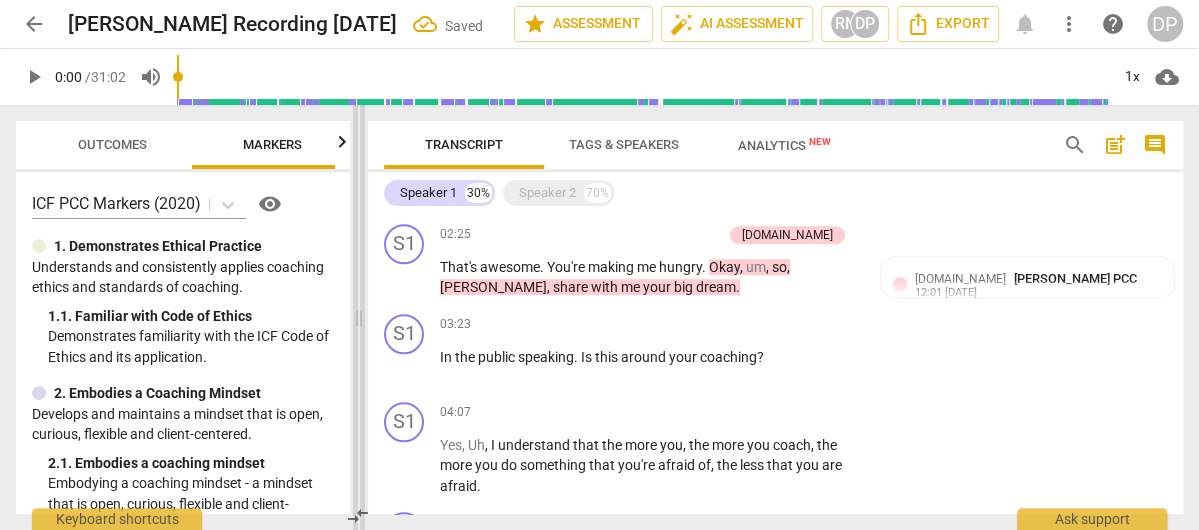 scroll, scrollTop: 790, scrollLeft: 0, axis: vertical 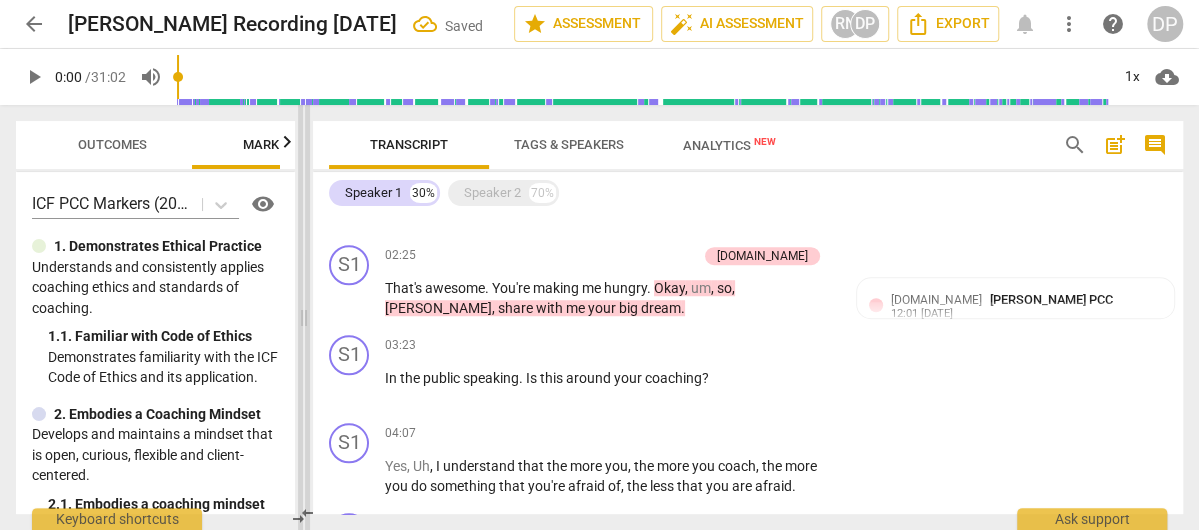 drag, startPoint x: 514, startPoint y: 315, endPoint x: 307, endPoint y: 330, distance: 207.54277 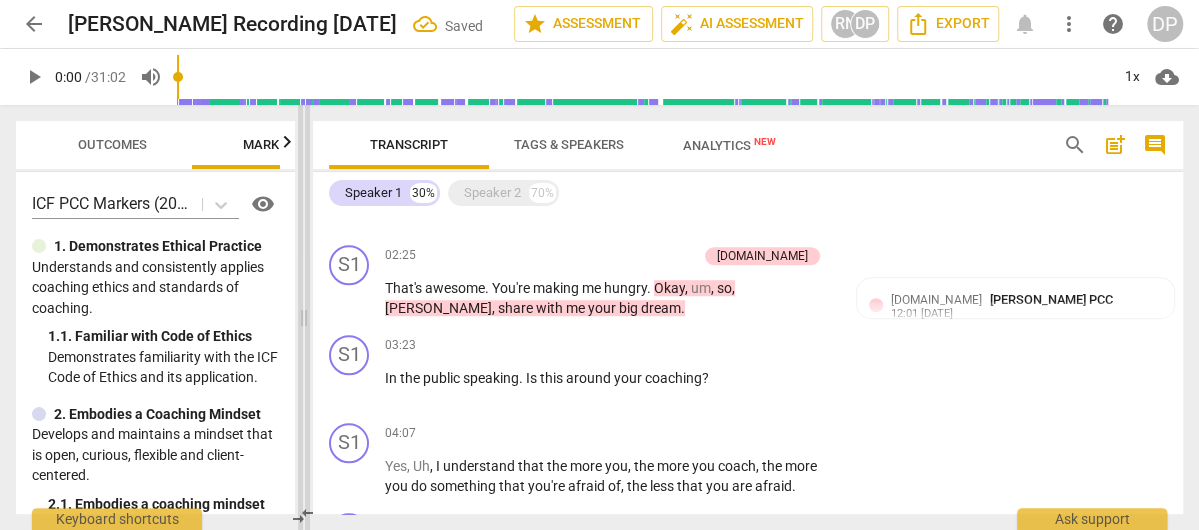 click at bounding box center [304, 317] 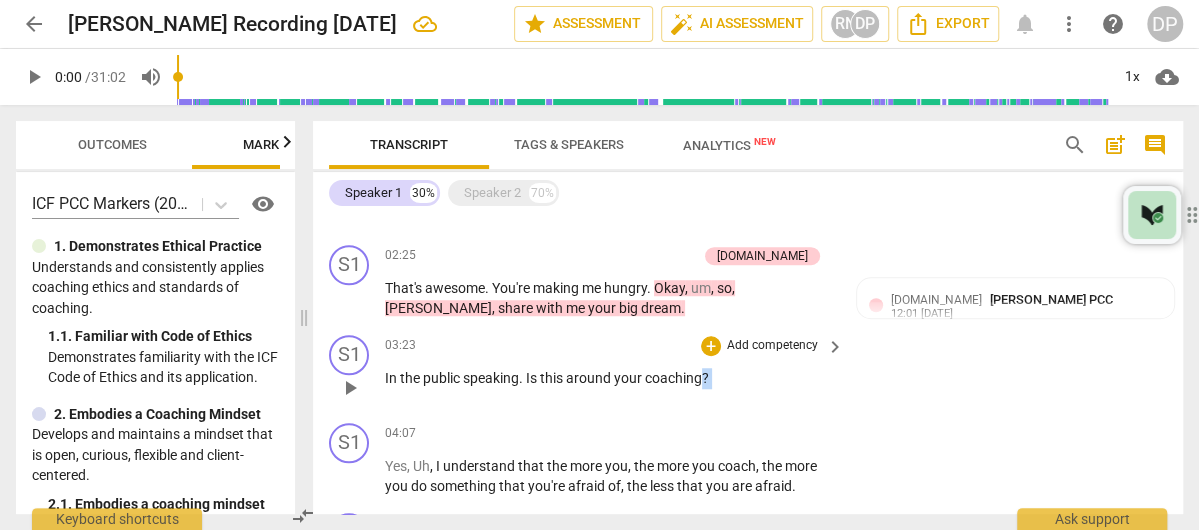 drag, startPoint x: 737, startPoint y: 343, endPoint x: 406, endPoint y: 343, distance: 331 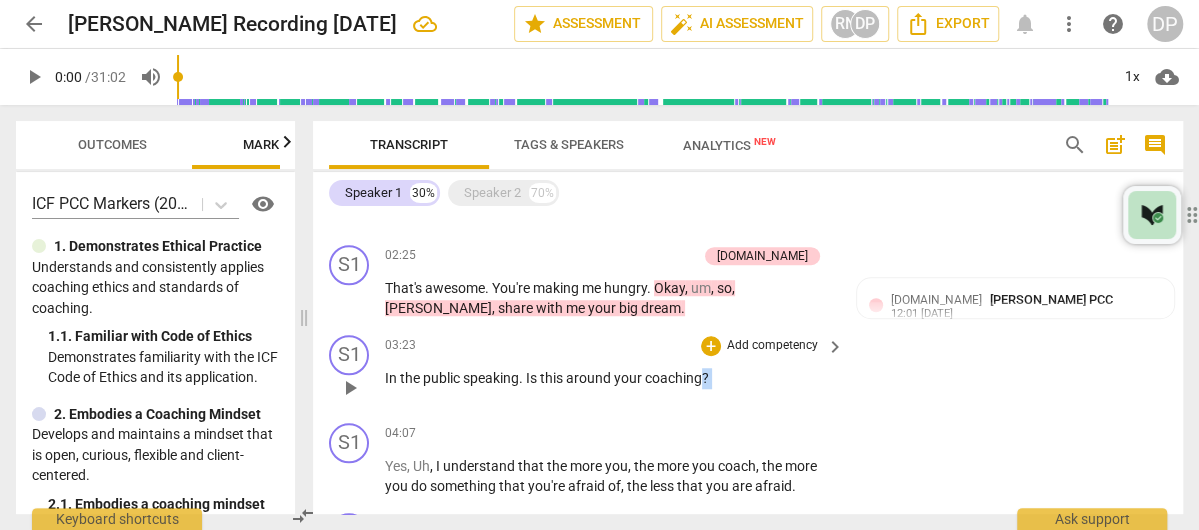 click on "03:23 + Add competency keyboard_arrow_right In   the   public   speaking .   Is   this   around   your   coaching ?" at bounding box center (615, 371) 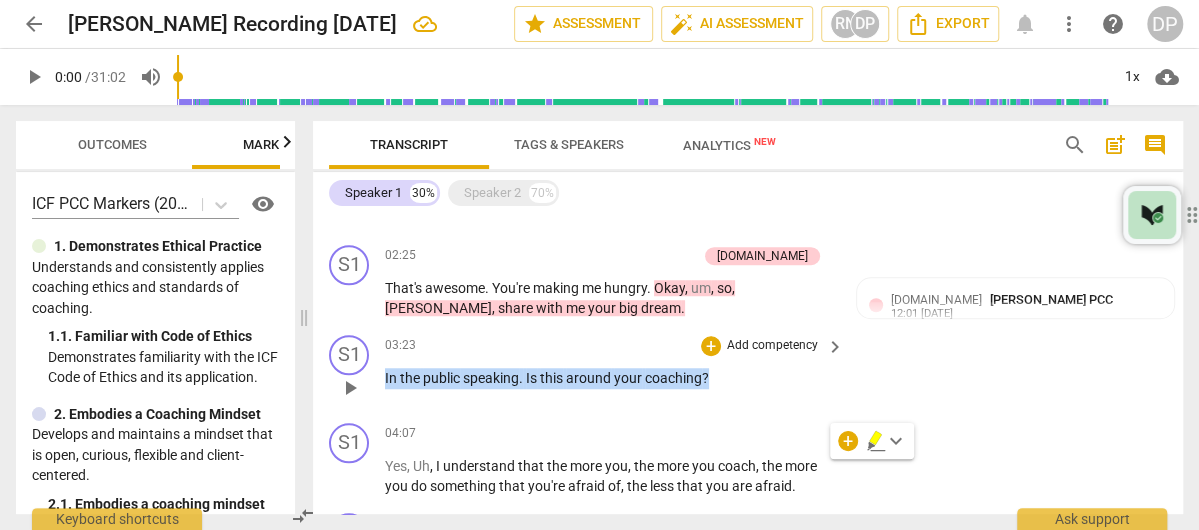 drag, startPoint x: 386, startPoint y: 355, endPoint x: 749, endPoint y: 375, distance: 363.55054 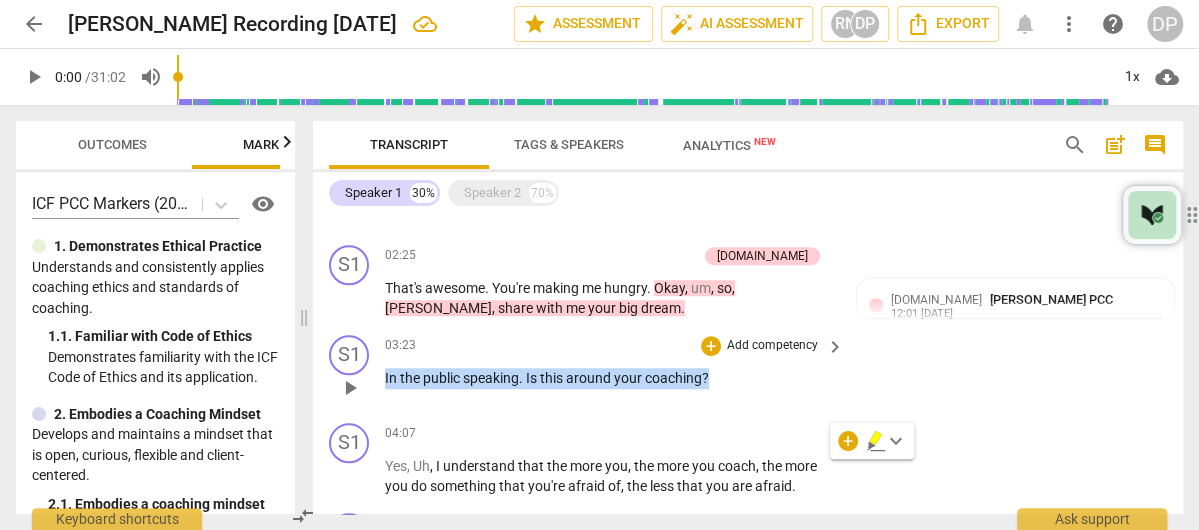 click on "arrow_back [PERSON_NAME] Recording [DATE] edit star    Assessment   auto_fix_high    AI Assessment RN DP    Export notifications more_vert help DP play_arrow 0:00   /  31:02 volume_up 1x cloud_download Outcomes Markers Scores ICF PCC Markers (2020) visibility 1. Demonstrates Ethical Practice Understands and consistently applies coaching ethics and standards of coaching. 1. 1. Familiar with Code of Ethics Demonstrates familiarity with the ICF Code of Ethics and its application. 2. Embodies a Coaching Mindset Develops and maintains a mindset that is open, curious, flexible and client-centered. 2. 1. Embodies a coaching mindset Embodying a coaching mindset - a mindset that is open, curious, flexible and client-centered. 3. Establishes and Maintains Agreements Partners with the client and relevant stakeholders to create clear agreements about the coaching relationship, process, plans and goals. Establishes agreements for the overall coaching engagement as well as those for each coaching session." at bounding box center [599, 0] 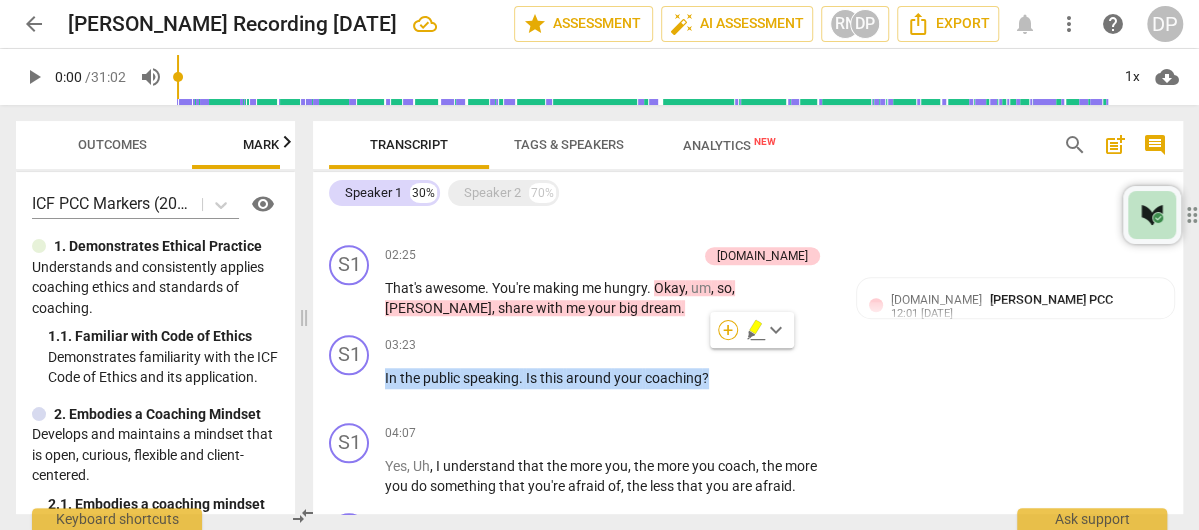click on "+" at bounding box center (728, 330) 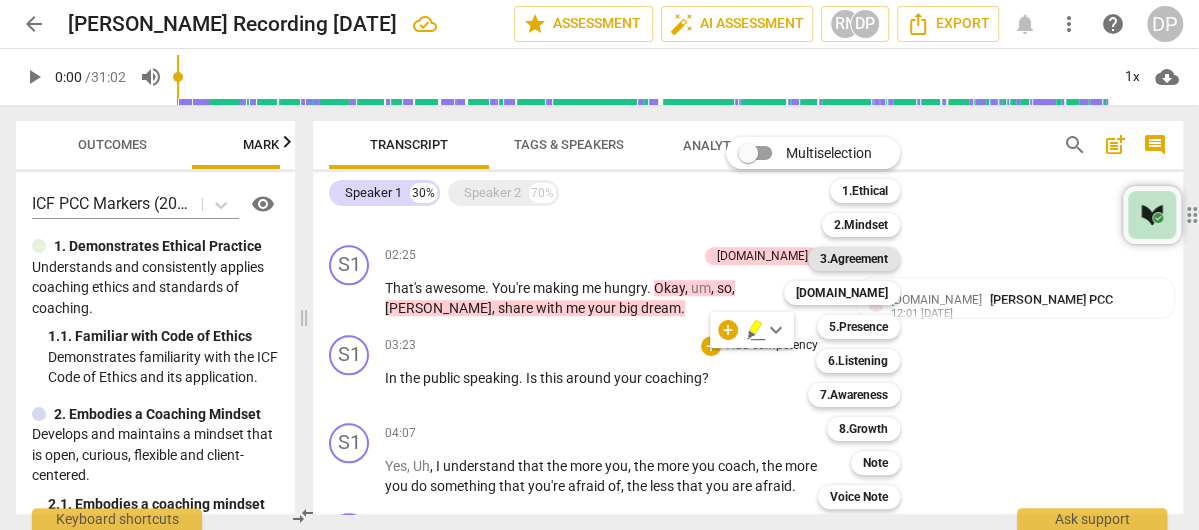 click on "3.Agreement" at bounding box center [854, 259] 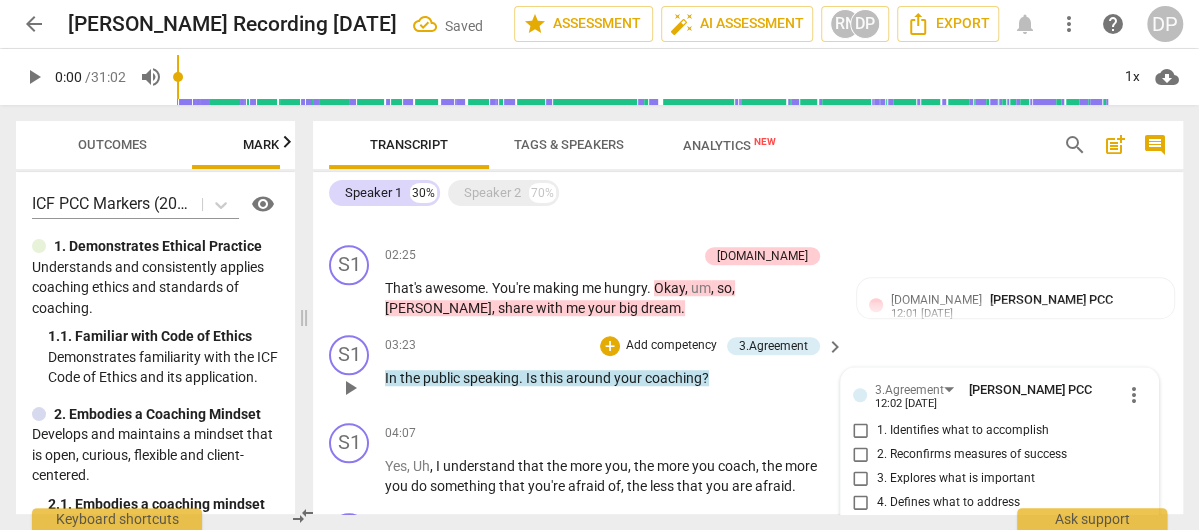 scroll, scrollTop: 953, scrollLeft: 0, axis: vertical 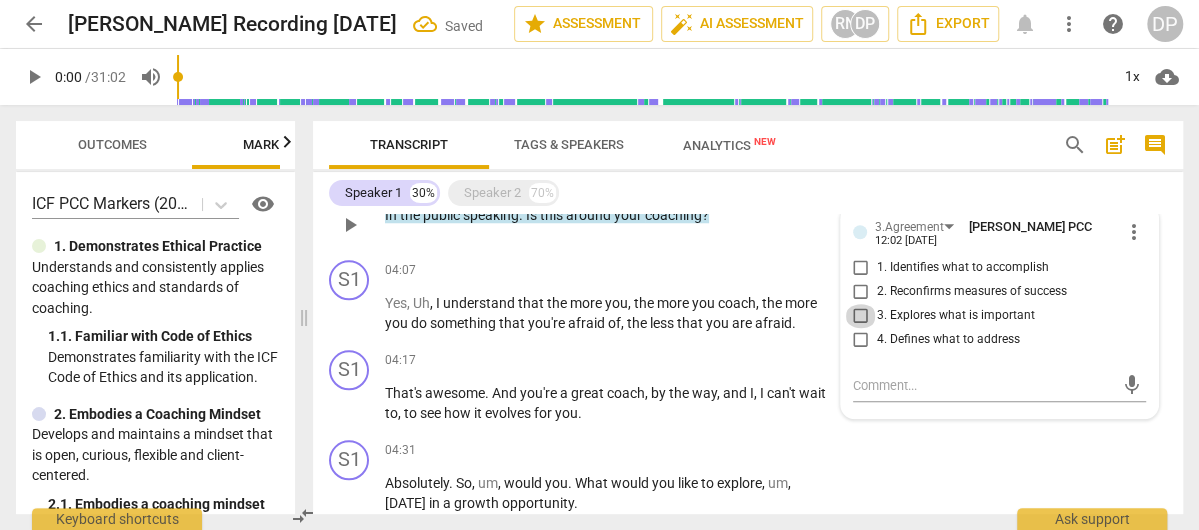 click on "3. Explores what is important" at bounding box center [861, 316] 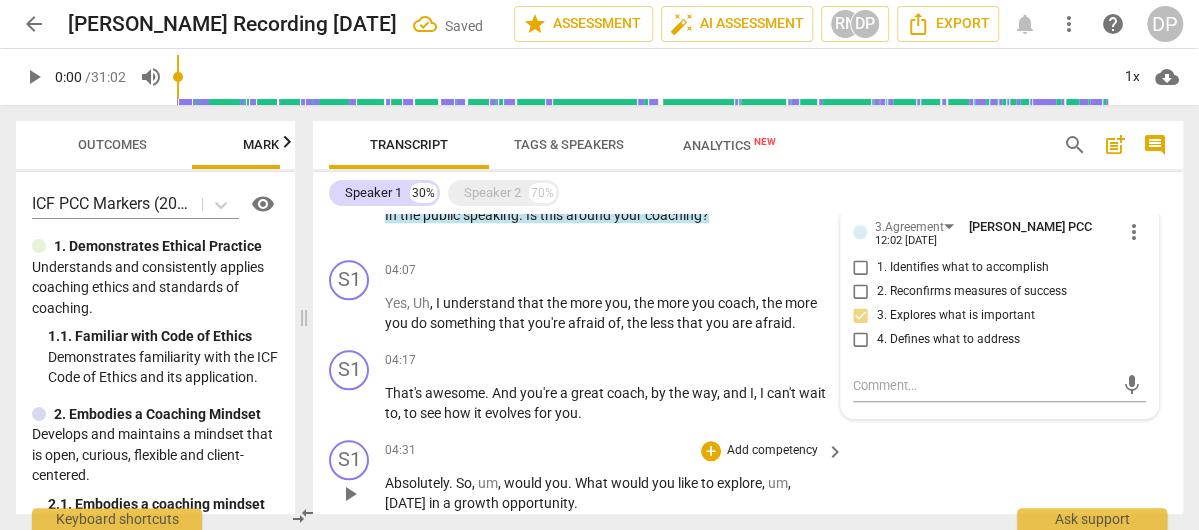 click on "S1 play_arrow pause 04:31 + Add competency keyboard_arrow_right Absolutely .   So ,   um ,   would   you .   What   would   you   like   to   explore ,   um ,   [DATE]   in   a   growth   opportunity ." at bounding box center [748, 477] 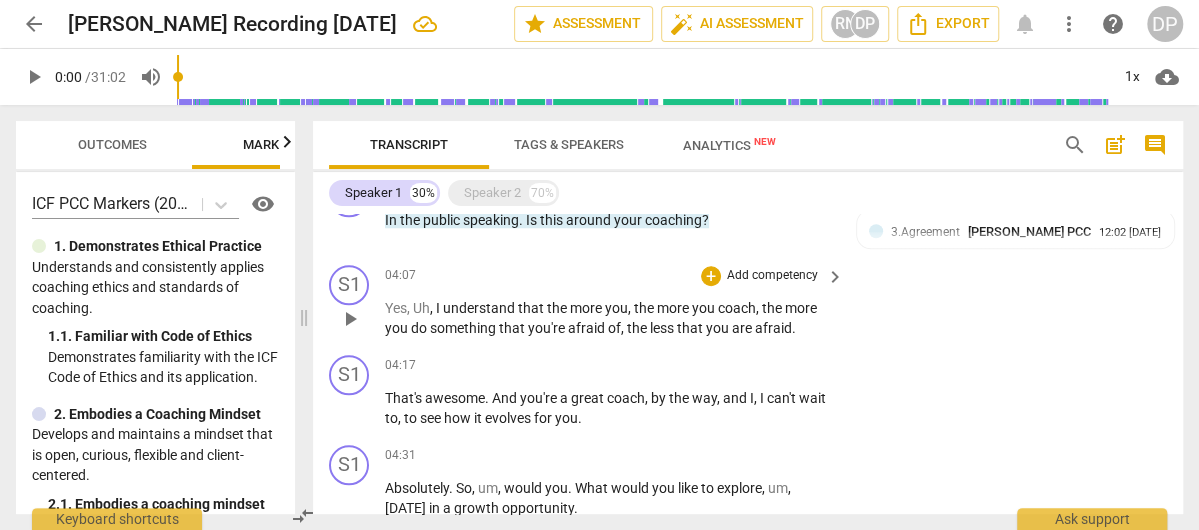 scroll, scrollTop: 949, scrollLeft: 0, axis: vertical 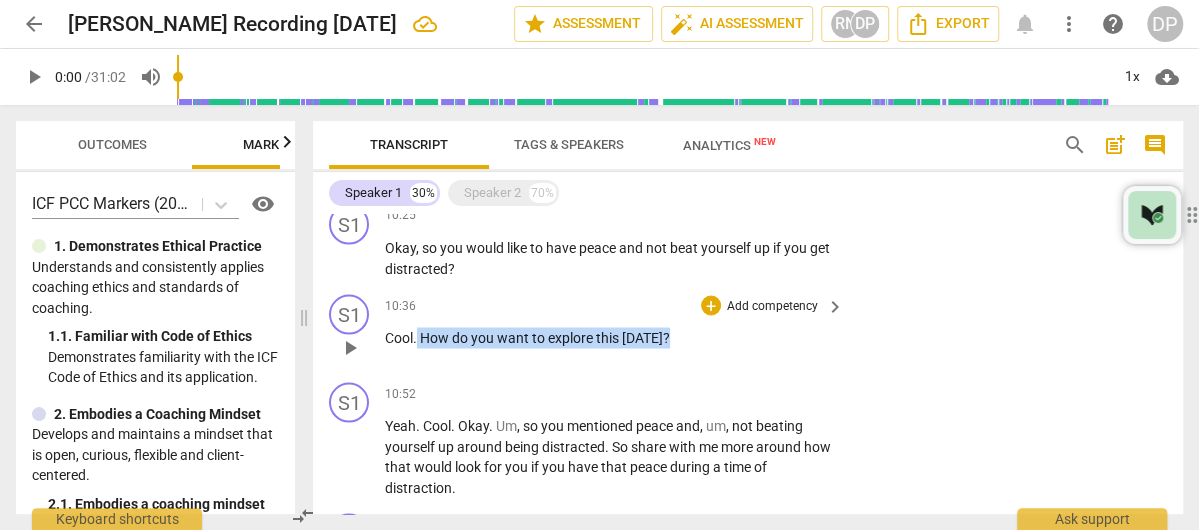 drag, startPoint x: 696, startPoint y: 343, endPoint x: 416, endPoint y: 339, distance: 280.02856 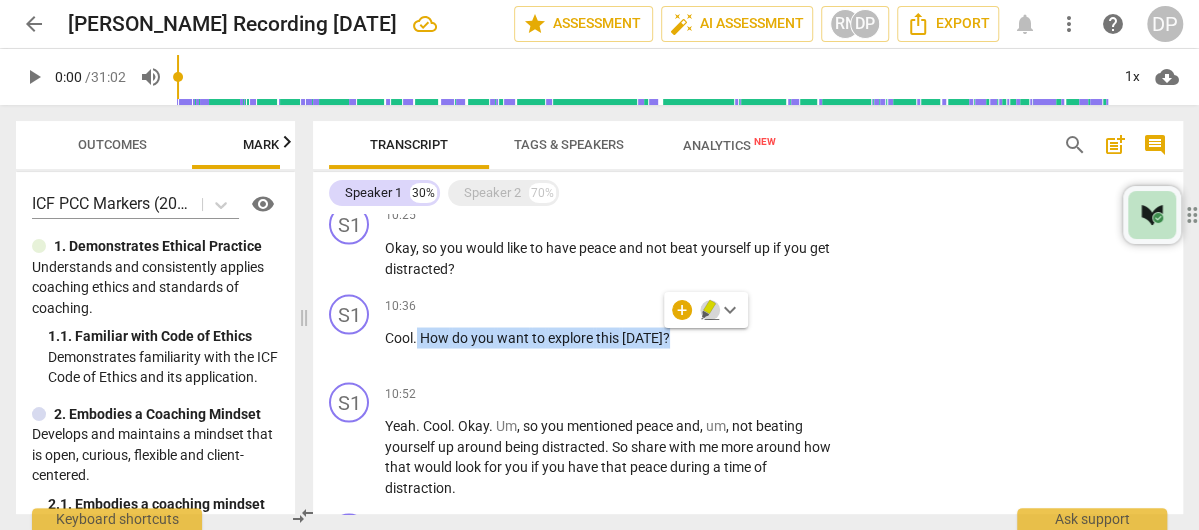 click 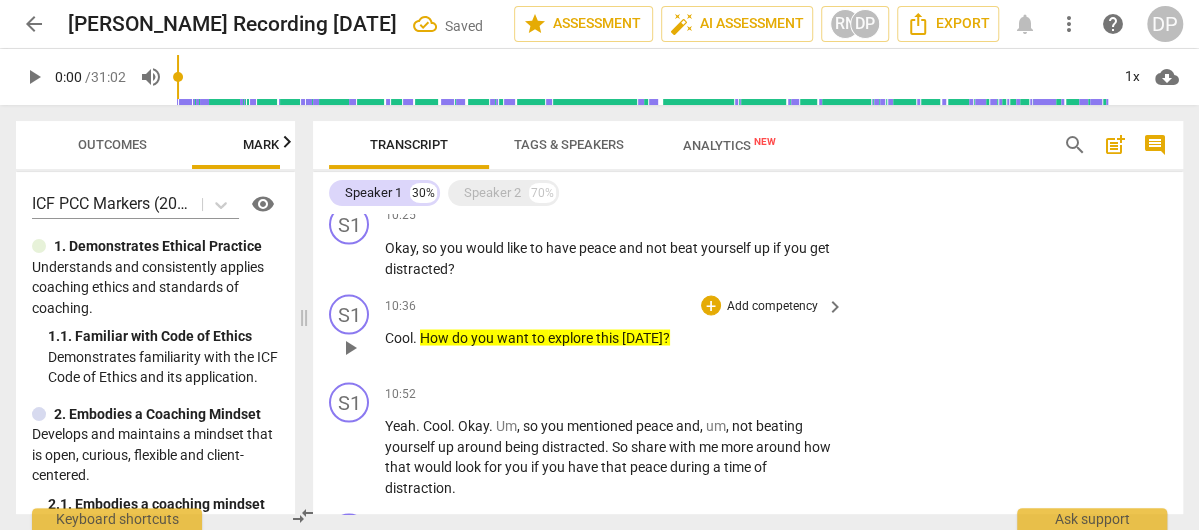 click on "Add competency" at bounding box center [772, 306] 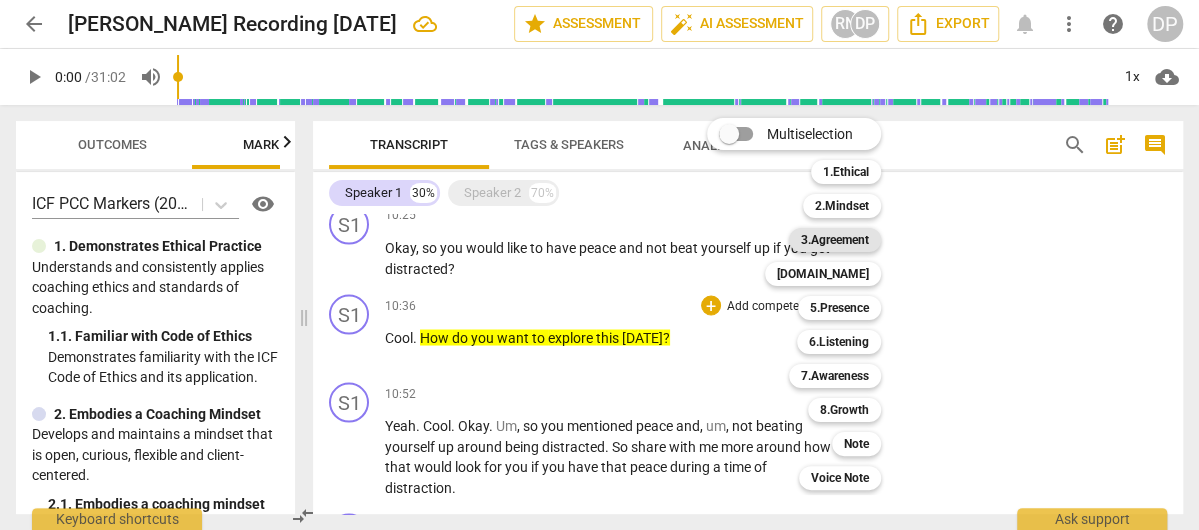 click on "3.Agreement" at bounding box center (835, 240) 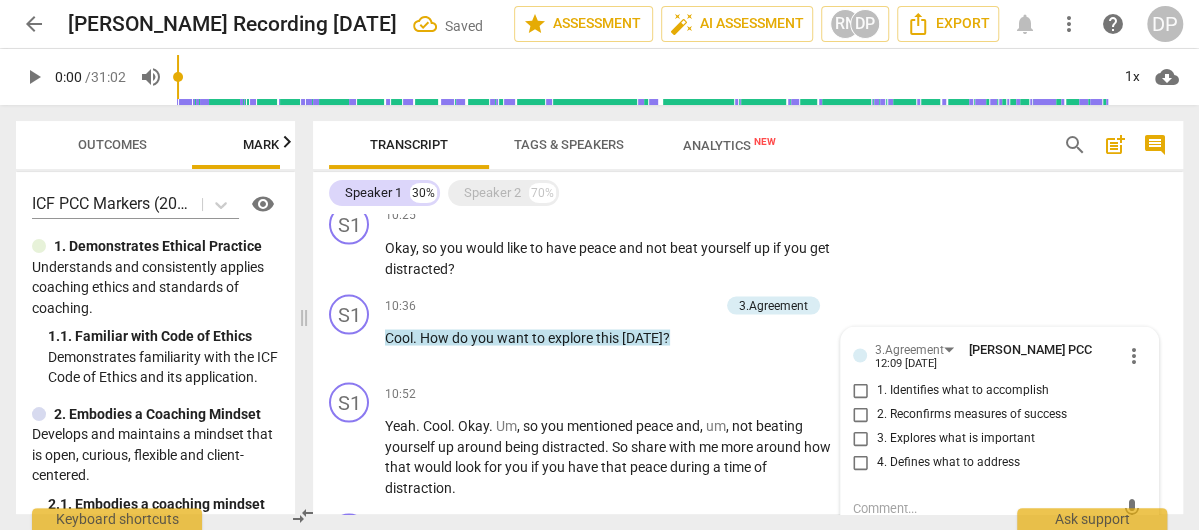 scroll, scrollTop: 1789, scrollLeft: 0, axis: vertical 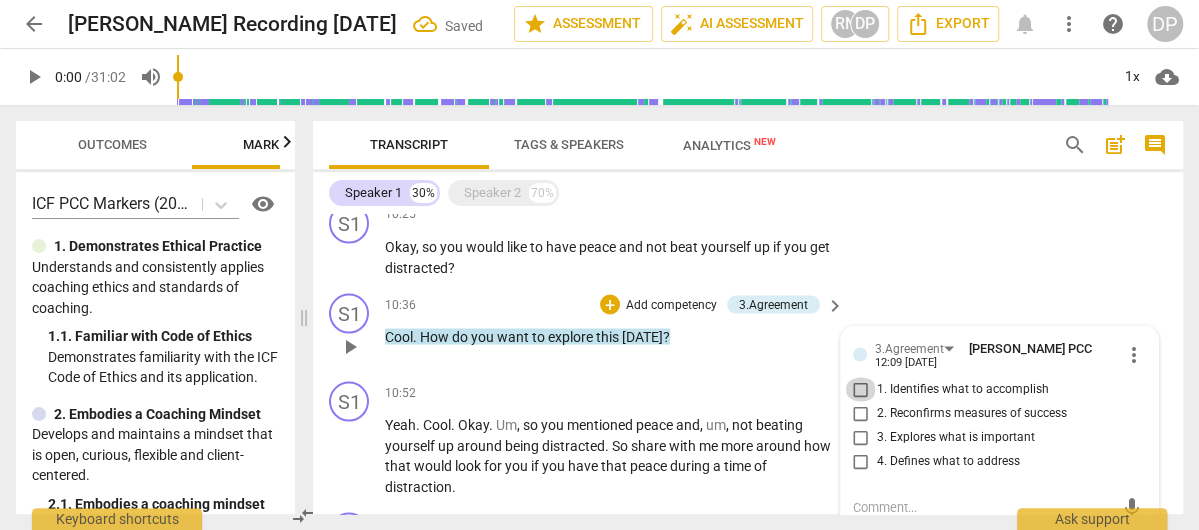 click on "1. Identifies what to accomplish" at bounding box center (861, 389) 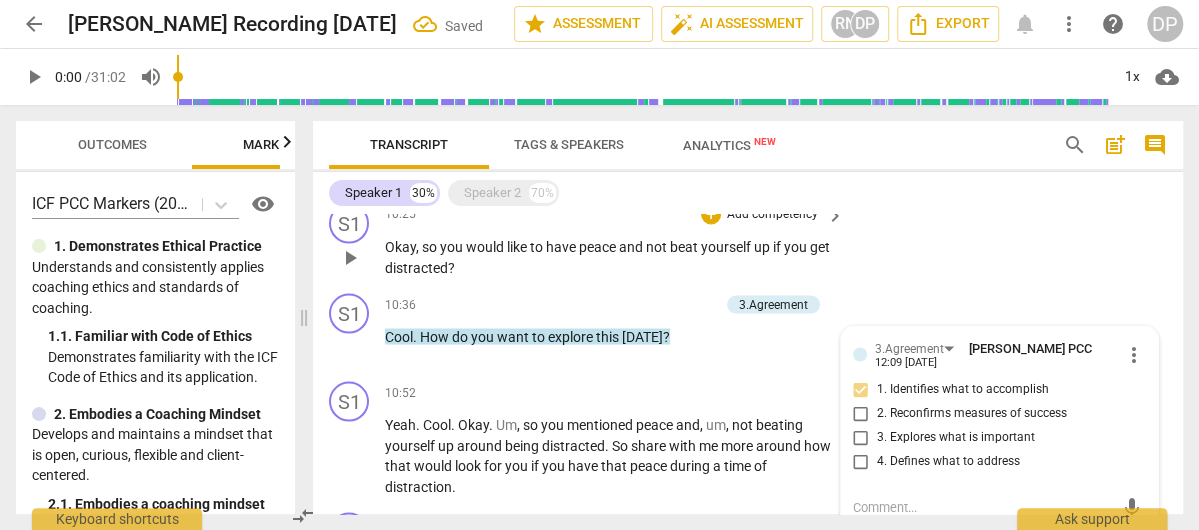 click on "S1 play_arrow pause 10:25 + Add competency keyboard_arrow_right Okay ,   so   you   would   like   to   have   peace   and   not   beat   yourself   up   if   you   get   distracted ?" at bounding box center [748, 240] 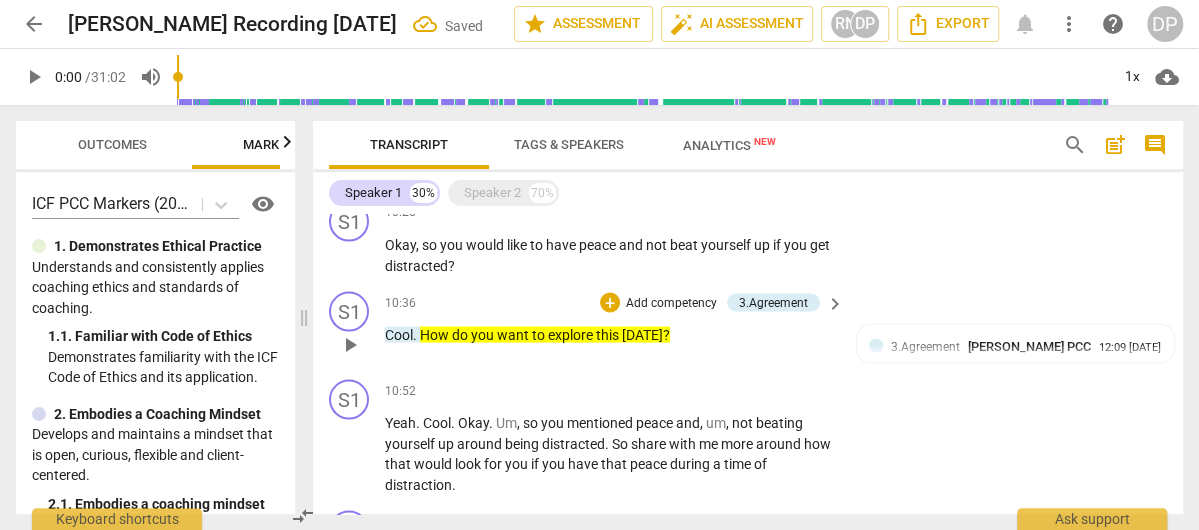 scroll, scrollTop: 1790, scrollLeft: 0, axis: vertical 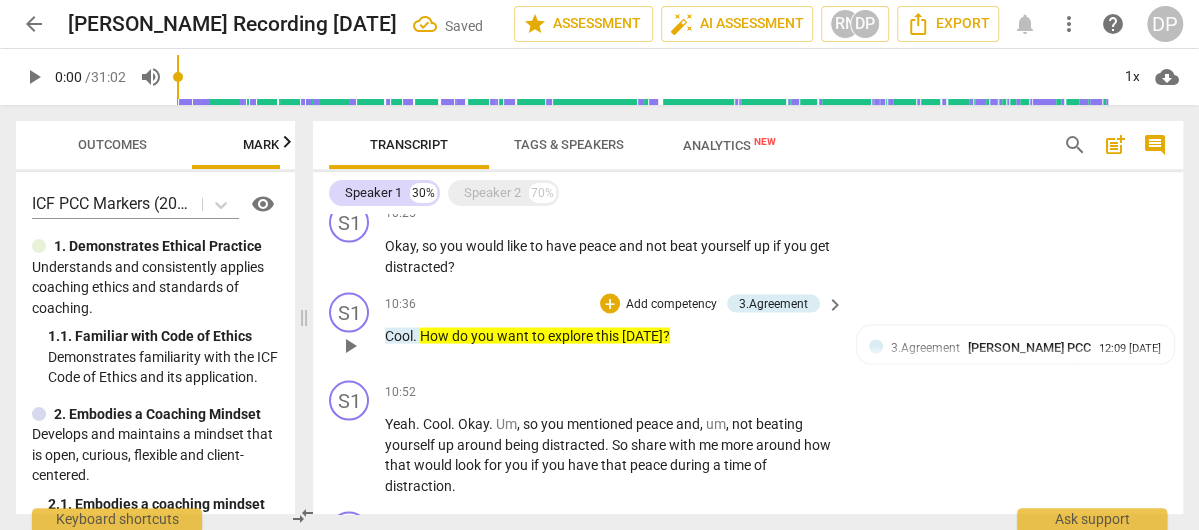 click on "10:36 + Add competency 3.Agreement keyboard_arrow_right Cool .   How   do   you   want   to   explore   this   [DATE] ?" at bounding box center (615, 328) 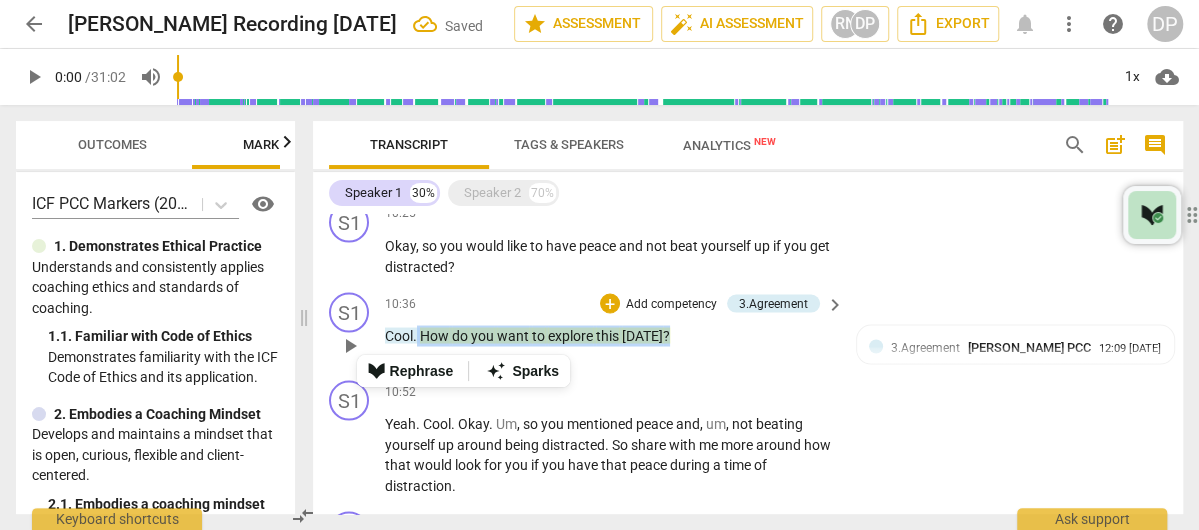 drag, startPoint x: 722, startPoint y: 338, endPoint x: 418, endPoint y: 339, distance: 304.00165 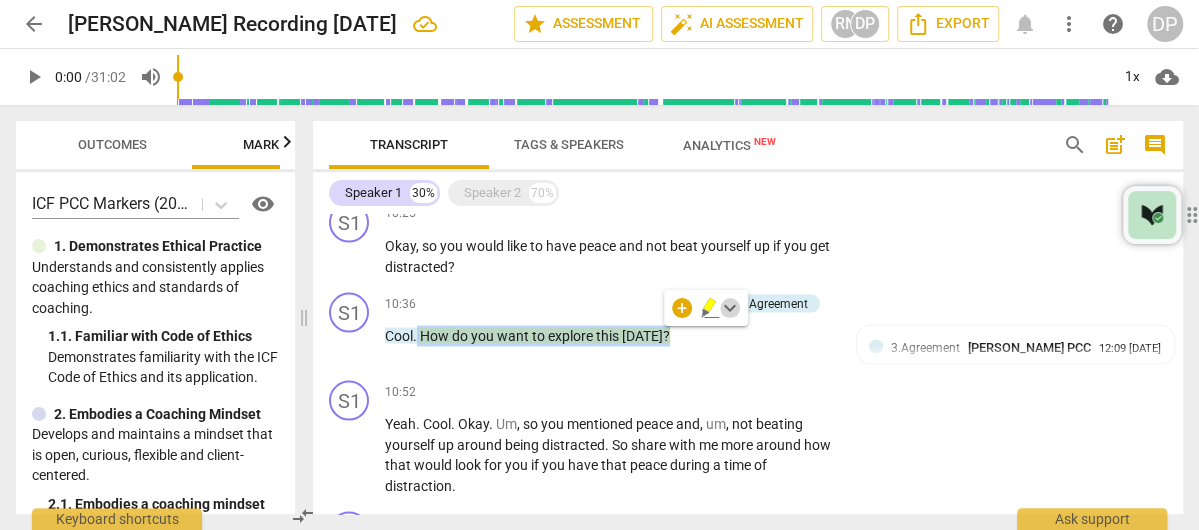 click on "keyboard_arrow_down" at bounding box center [730, 308] 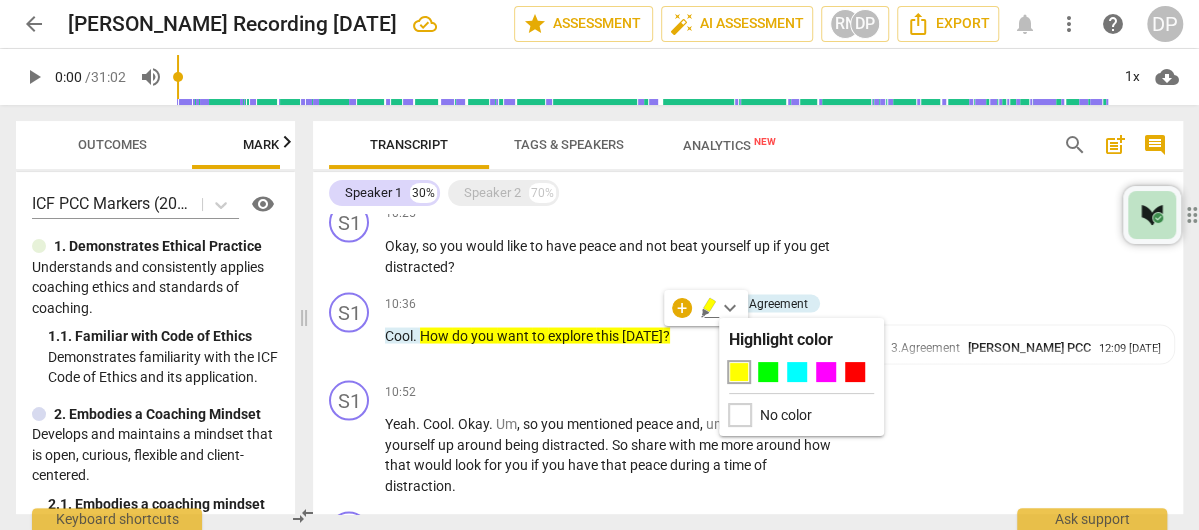 click at bounding box center [740, 415] 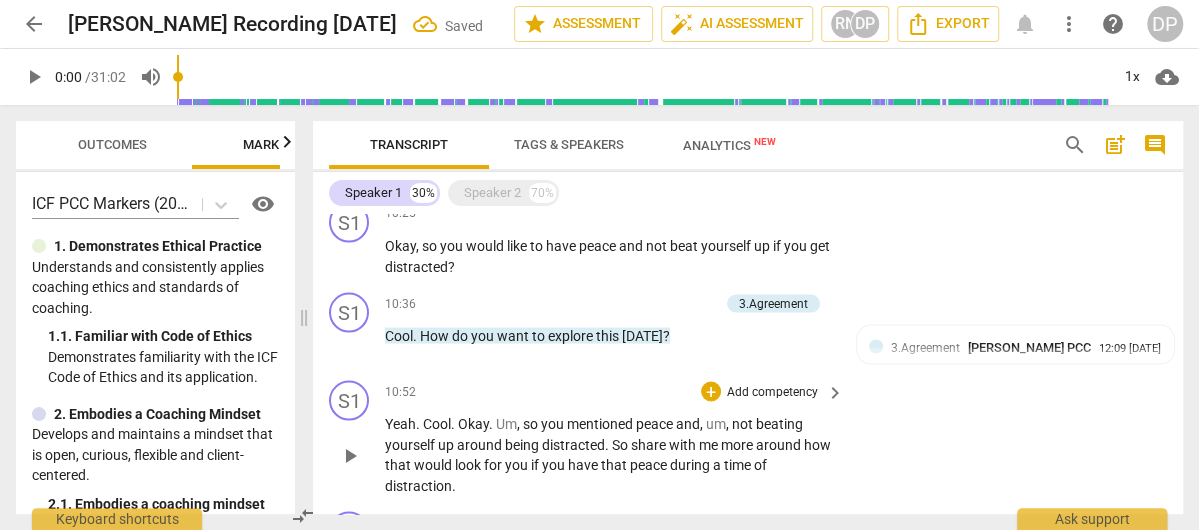 click on "S1 play_arrow pause 10:52 + Add competency keyboard_arrow_right Yeah .   Cool .   Okay .   Um ,   so   you   mentioned   peace   and ,   um ,   not   beating   yourself   up   around   being   distracted .   So   share   with   me   more   around   how   that   would   look   for   you   if   you   have   that   peace   during   a   time   of   distraction ." at bounding box center [748, 437] 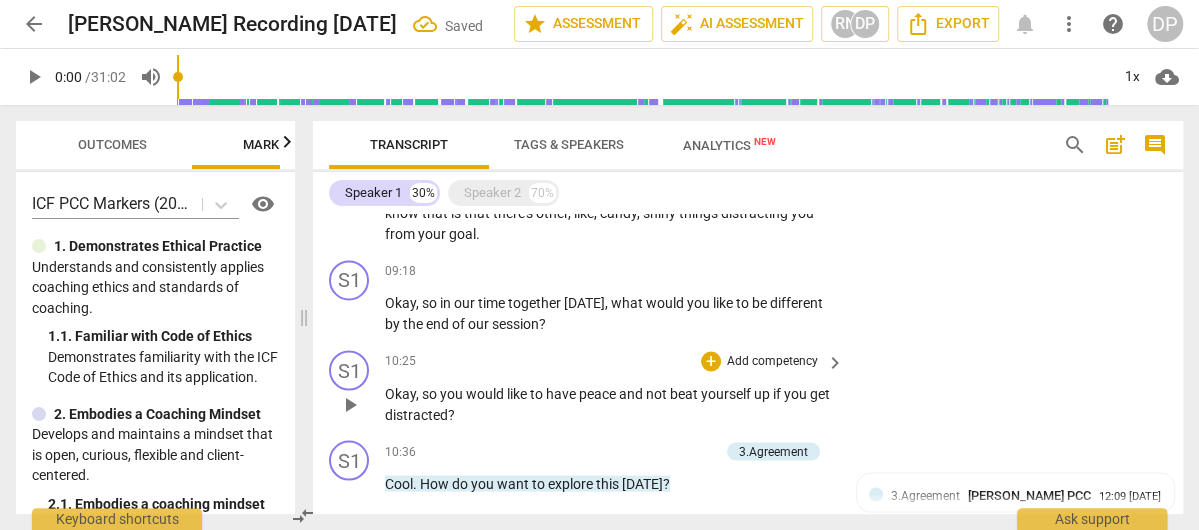 scroll, scrollTop: 1641, scrollLeft: 0, axis: vertical 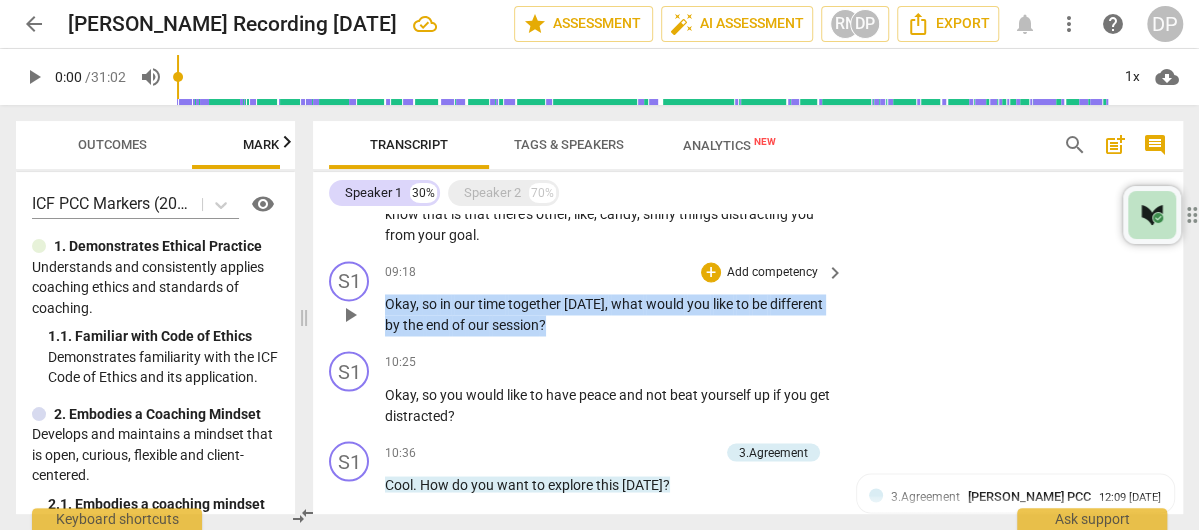 drag, startPoint x: 599, startPoint y: 328, endPoint x: 369, endPoint y: 308, distance: 230.86794 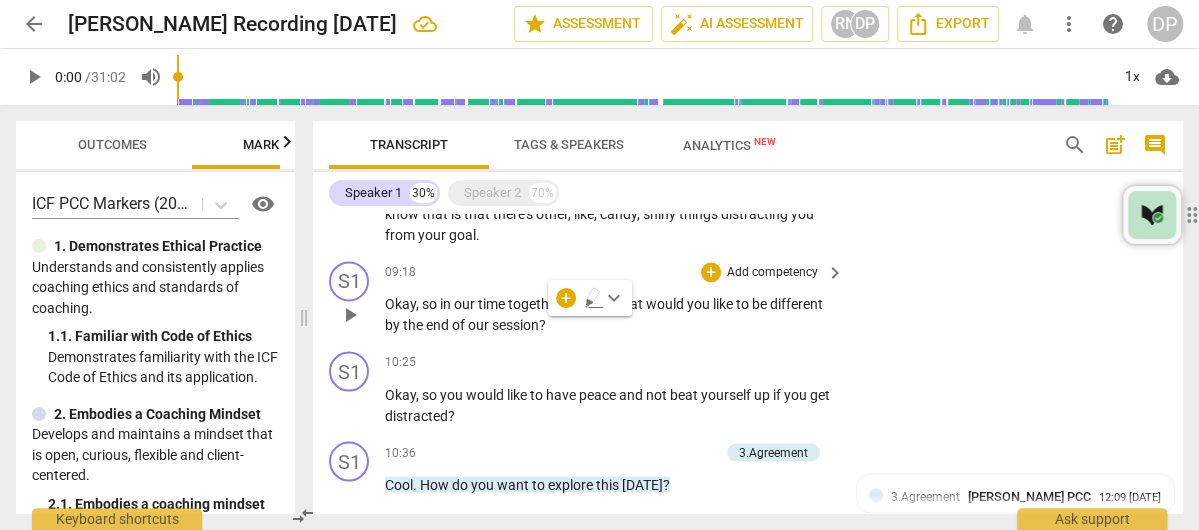 click on "S1 play_arrow pause 09:18 + Add competency keyboard_arrow_right Okay ,   so   in   our   time   together   [DATE] ,   what   would   you   like   to   be   different   by   the   end   of   our   session ?" at bounding box center (748, 298) 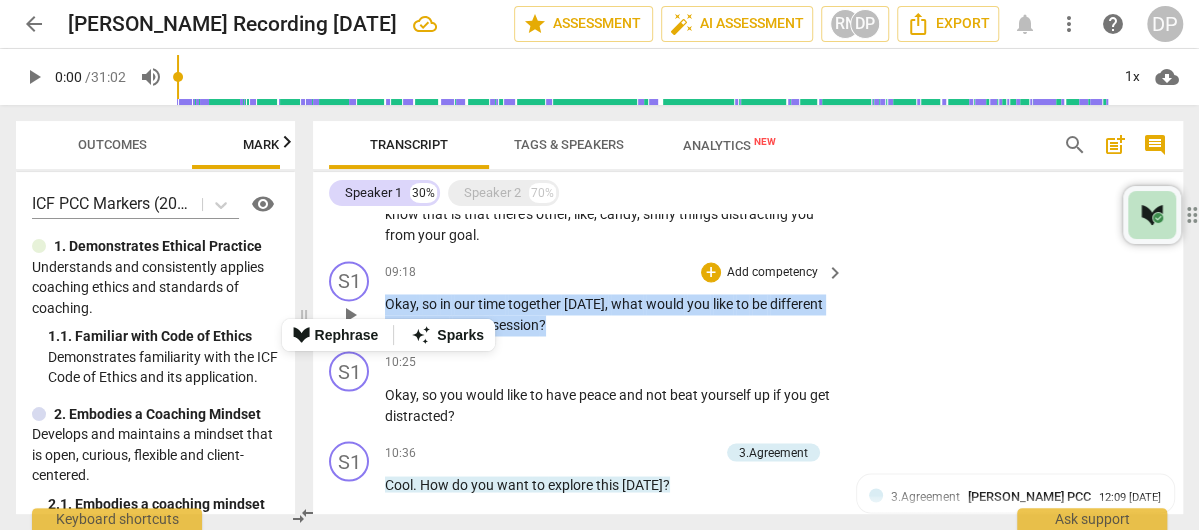 drag, startPoint x: 525, startPoint y: 325, endPoint x: 384, endPoint y: 309, distance: 141.90489 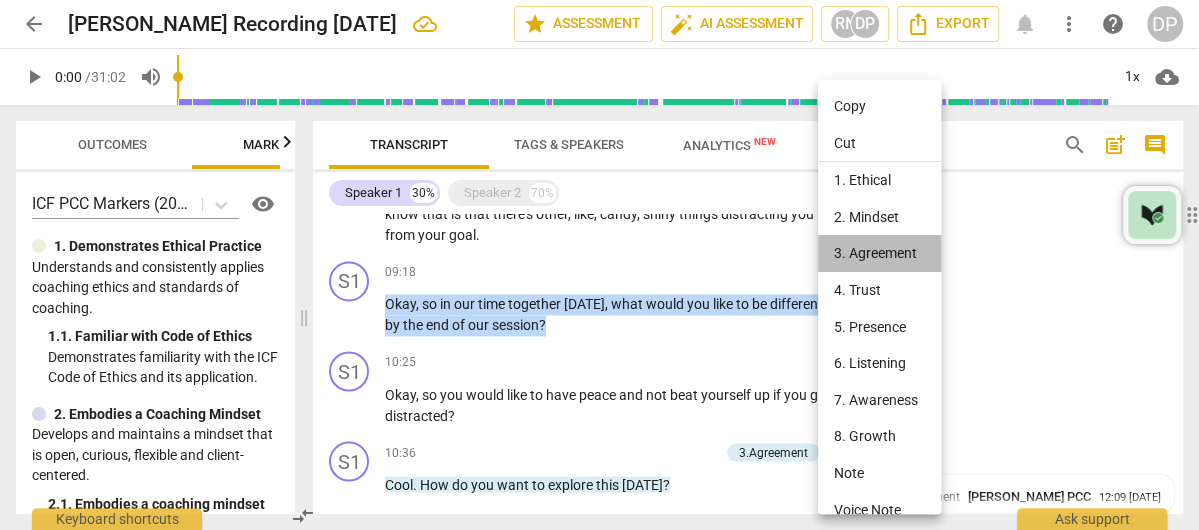 click on "3. Agreement" at bounding box center [883, 253] 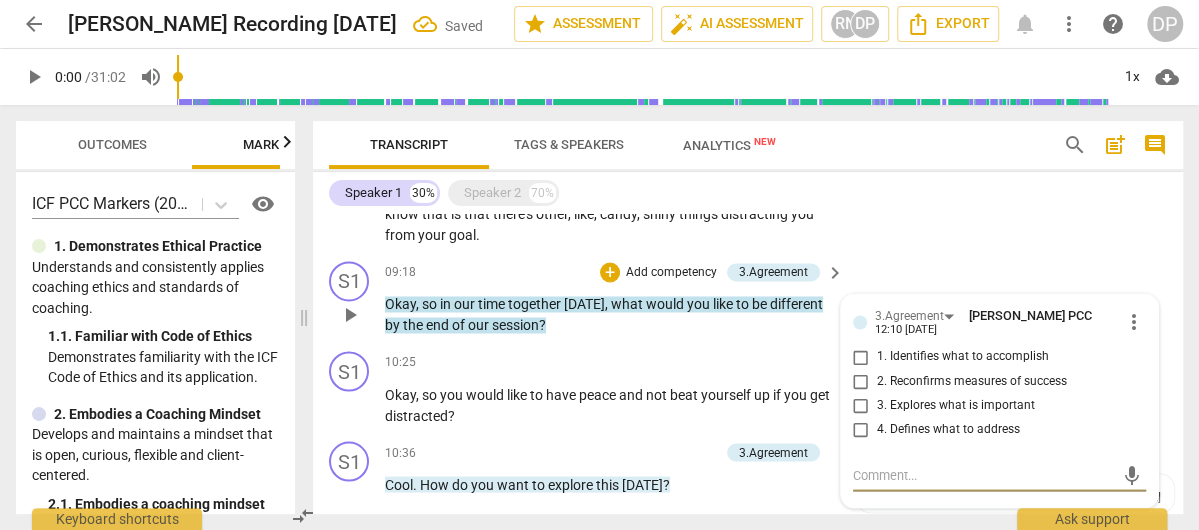 click on "2. Reconfirms measures of success" at bounding box center [861, 381] 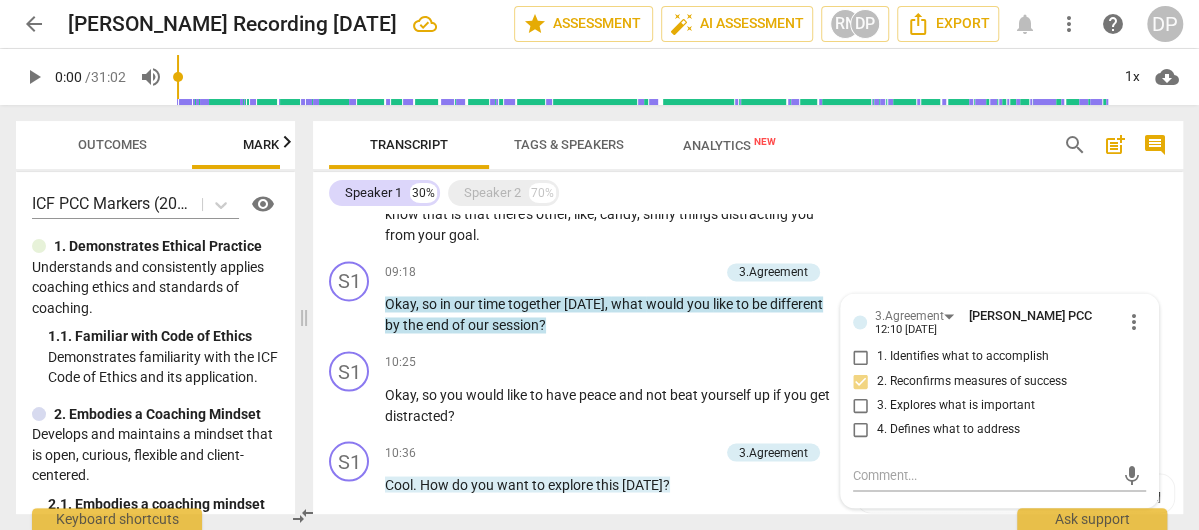 click on "Speaker 1 30% Speaker 2 70%" at bounding box center (748, 193) 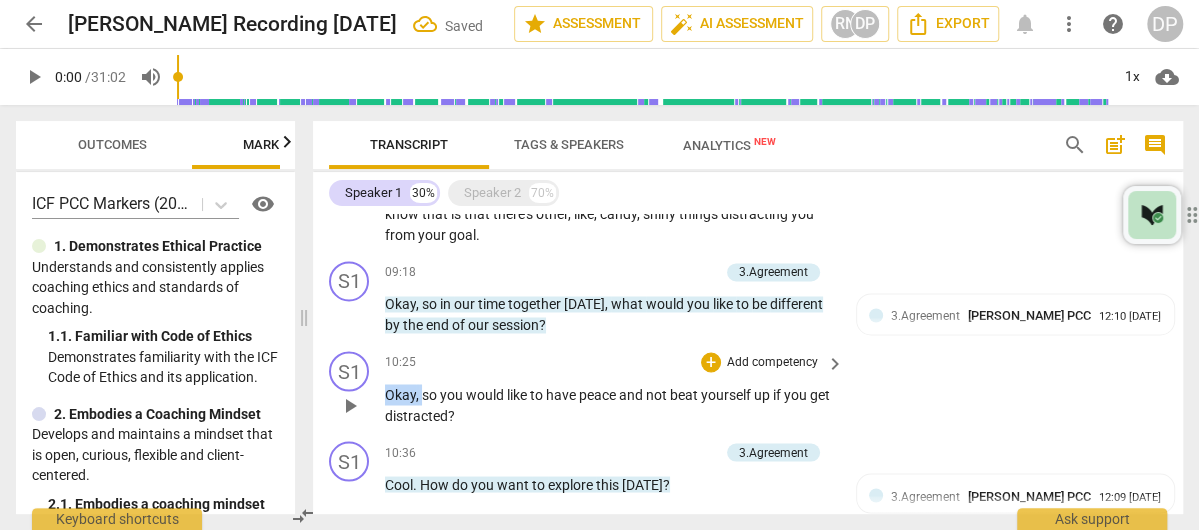 drag, startPoint x: 420, startPoint y: 400, endPoint x: 374, endPoint y: 402, distance: 46.043457 